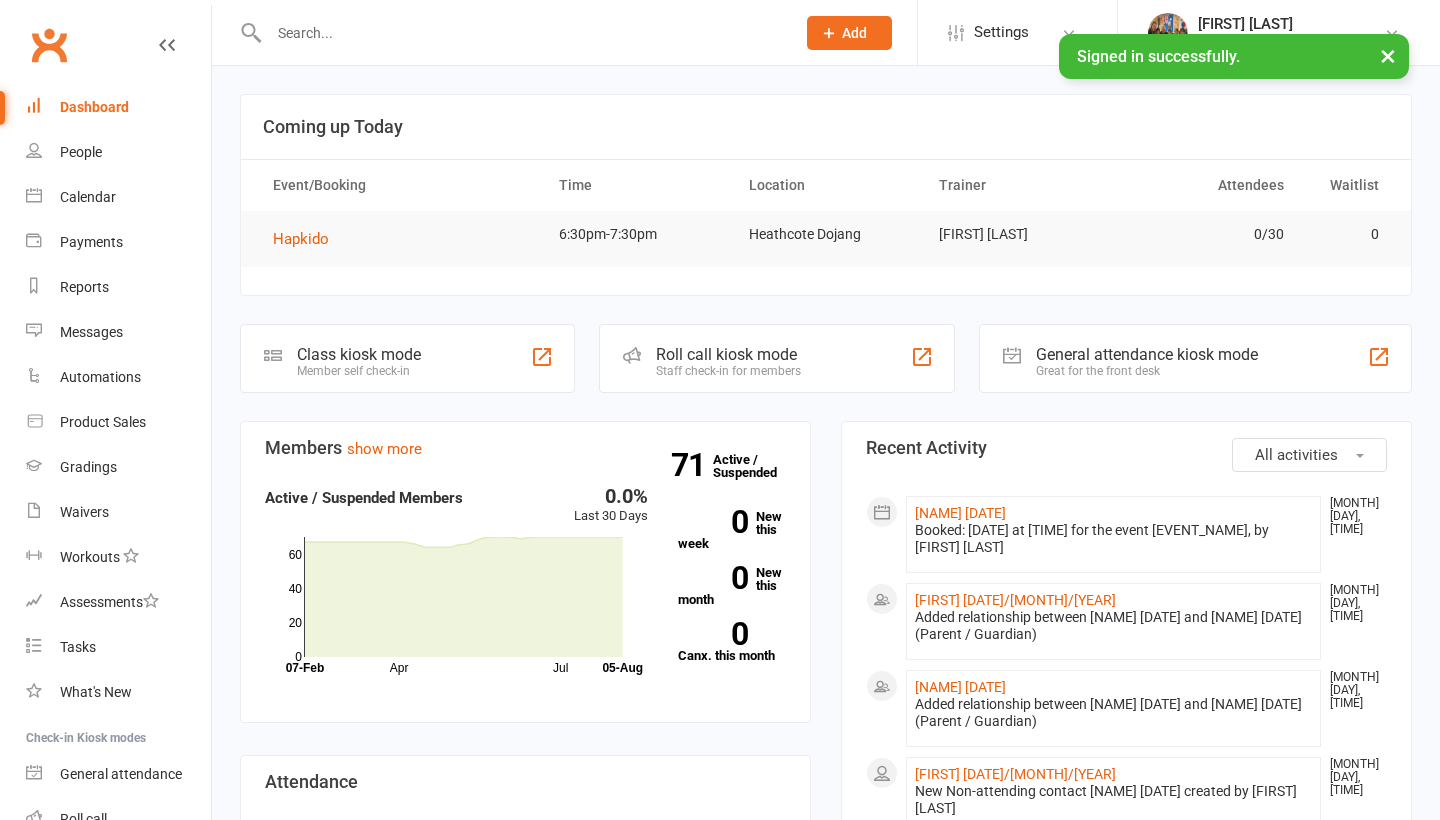 scroll, scrollTop: 0, scrollLeft: 0, axis: both 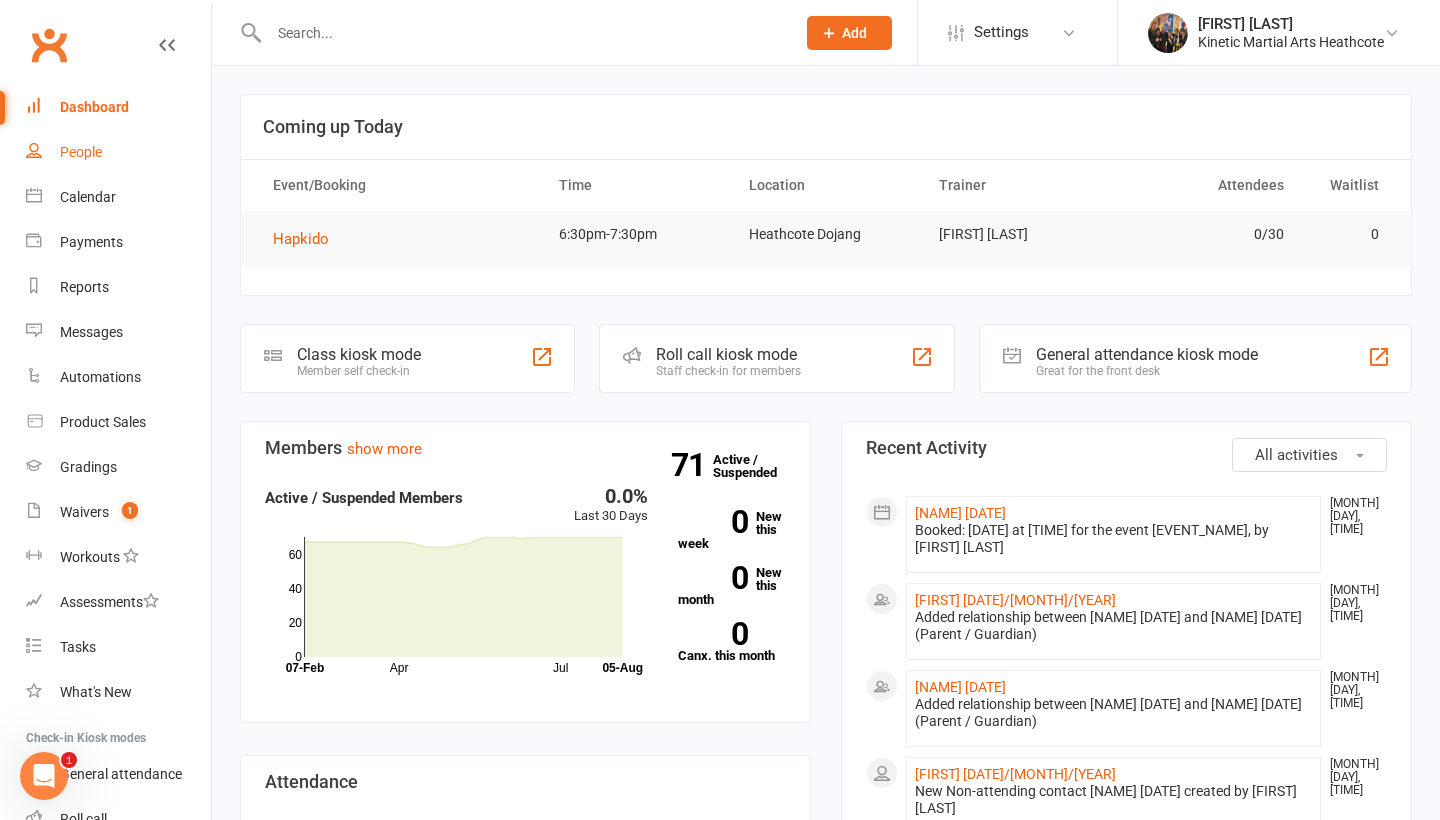 click on "People" at bounding box center (81, 152) 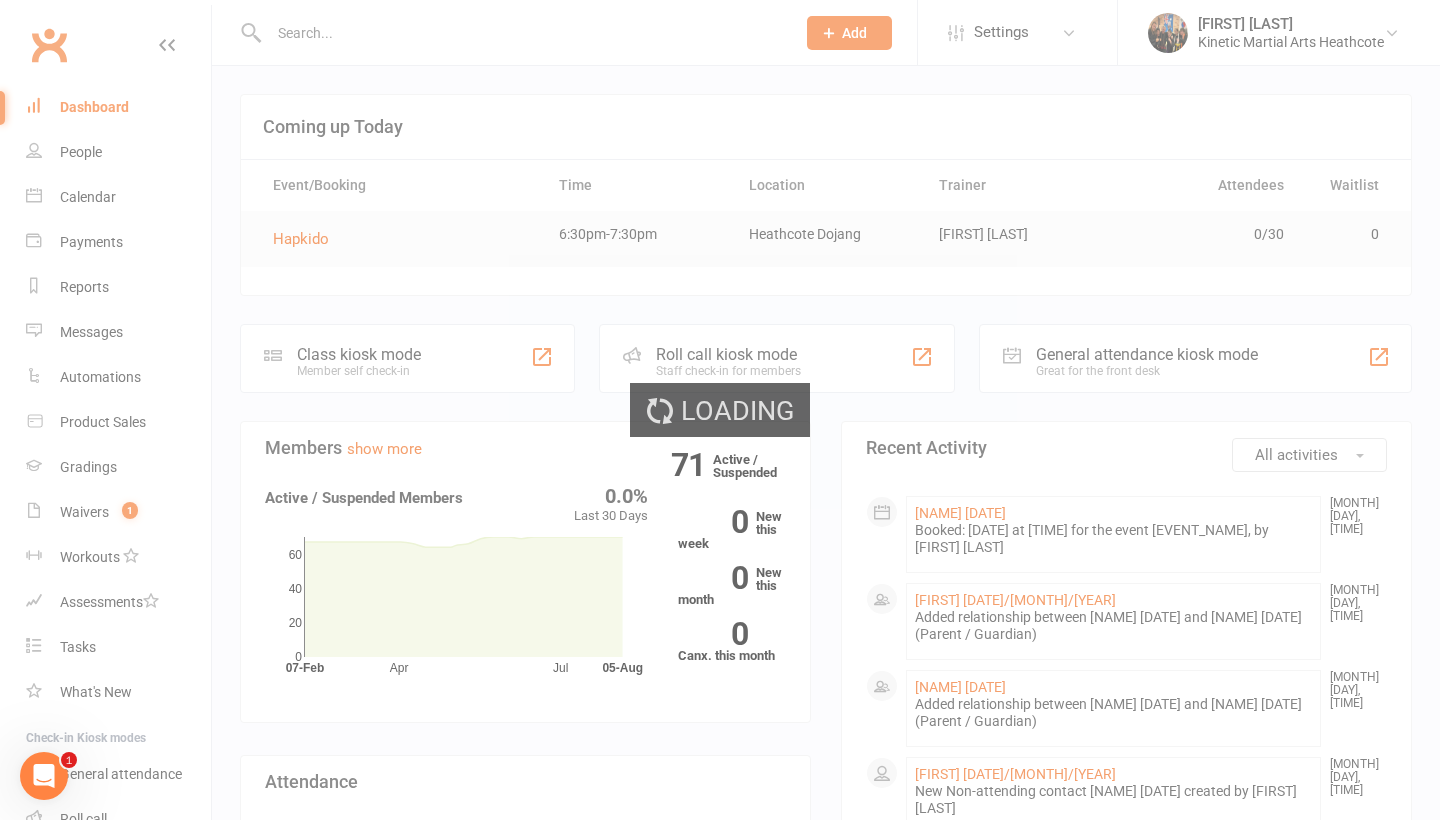 select on "100" 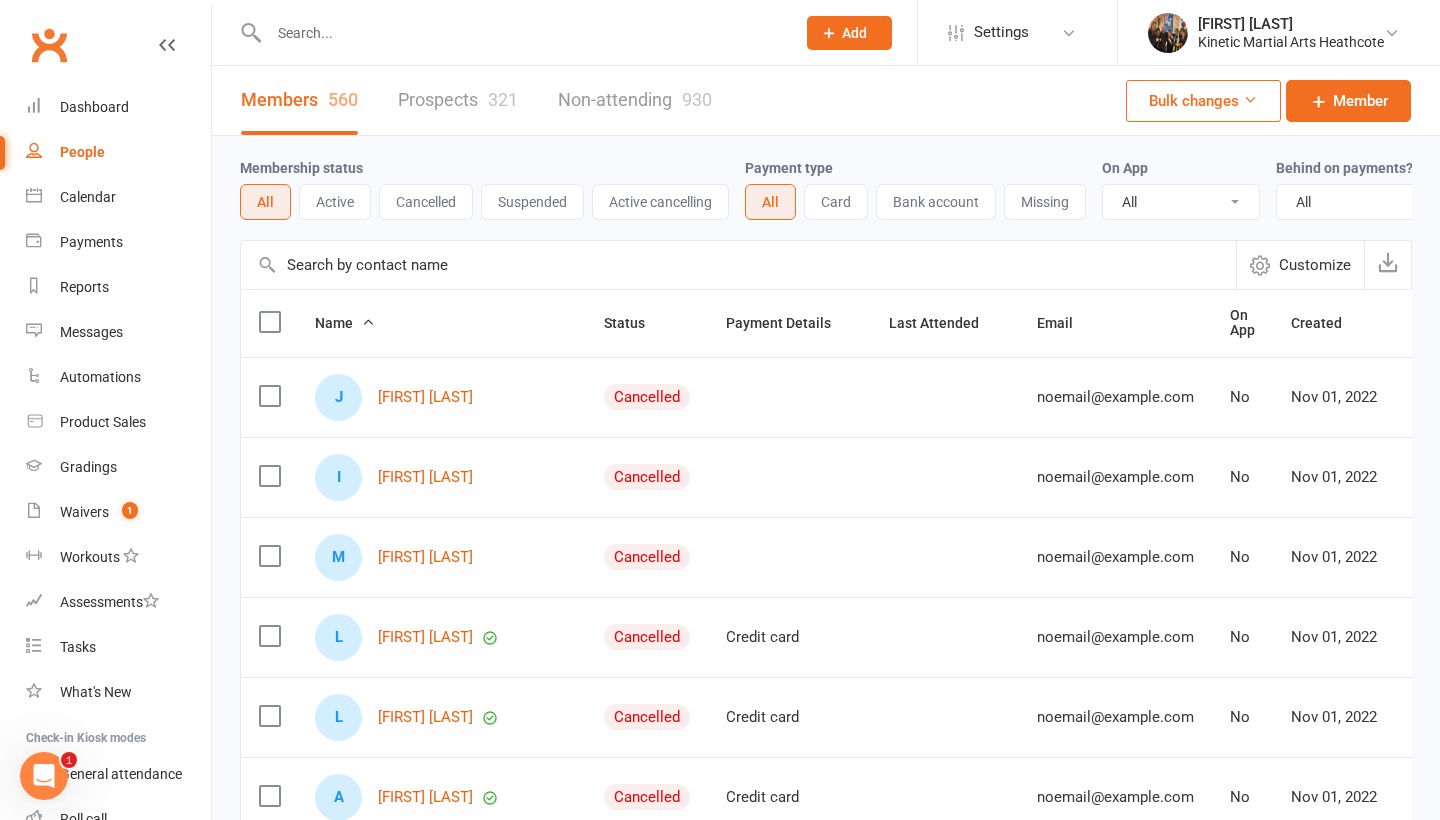 click at bounding box center [522, 33] 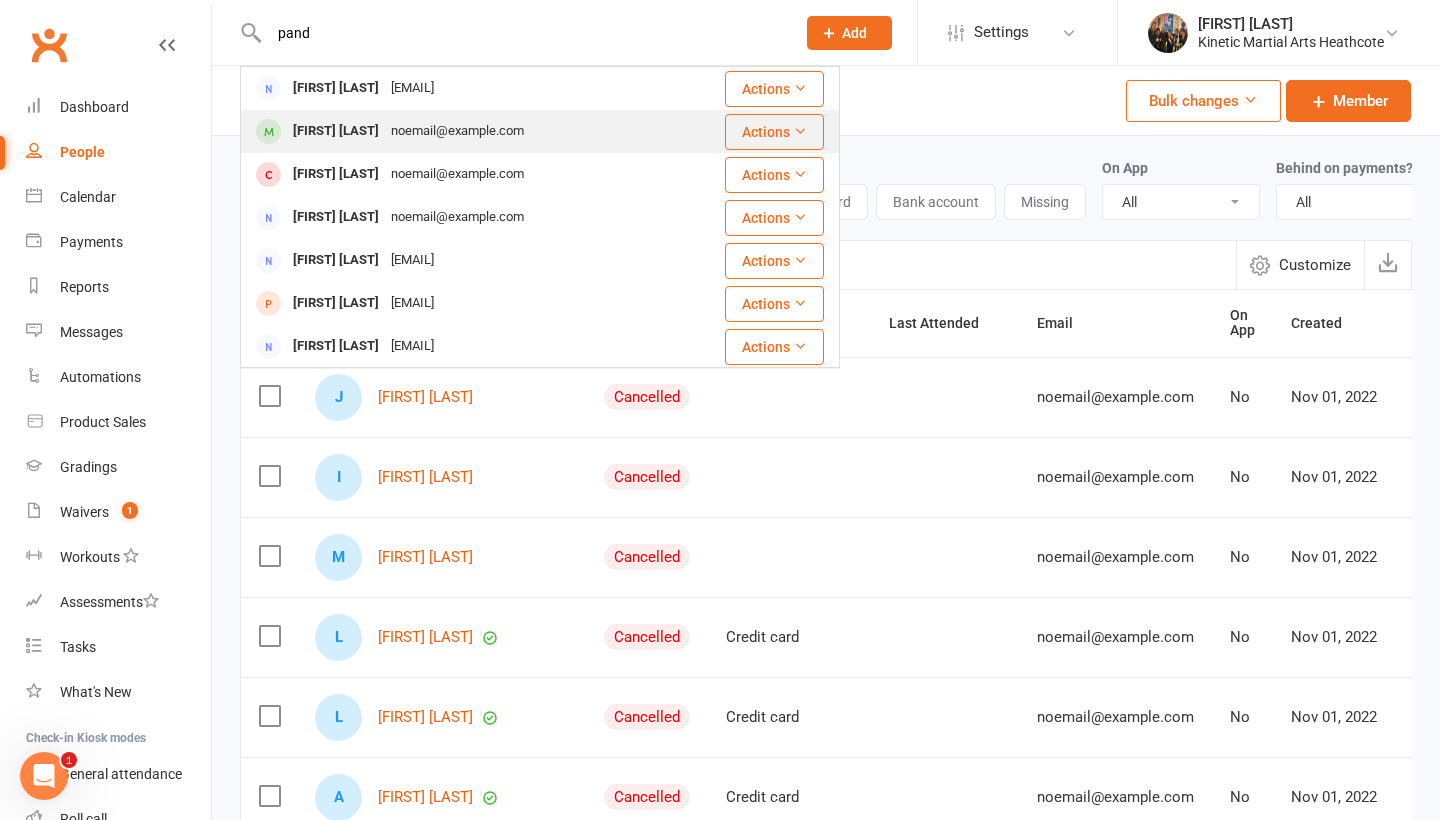 type on "pand" 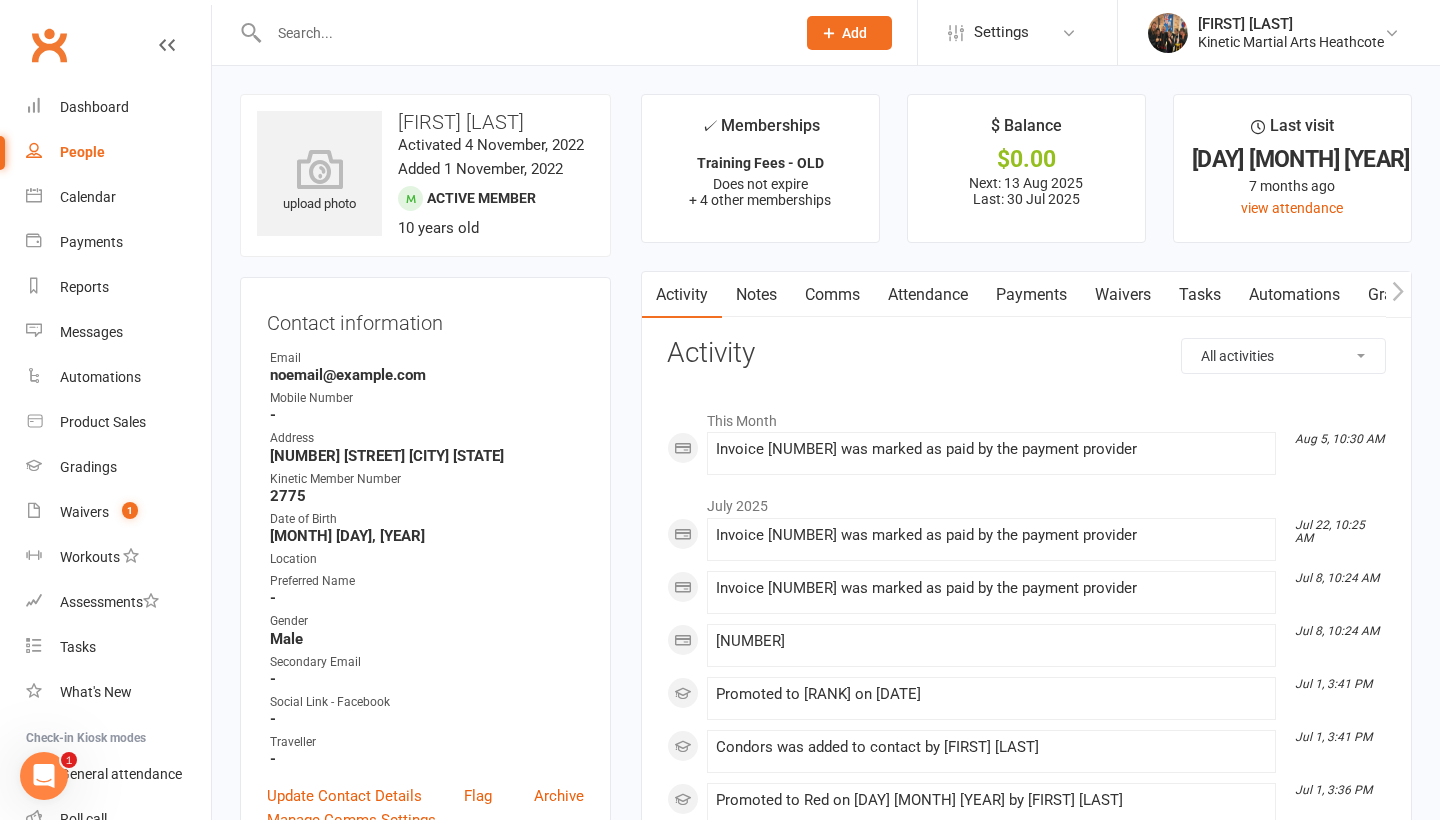 click on "Payments" at bounding box center (1031, 295) 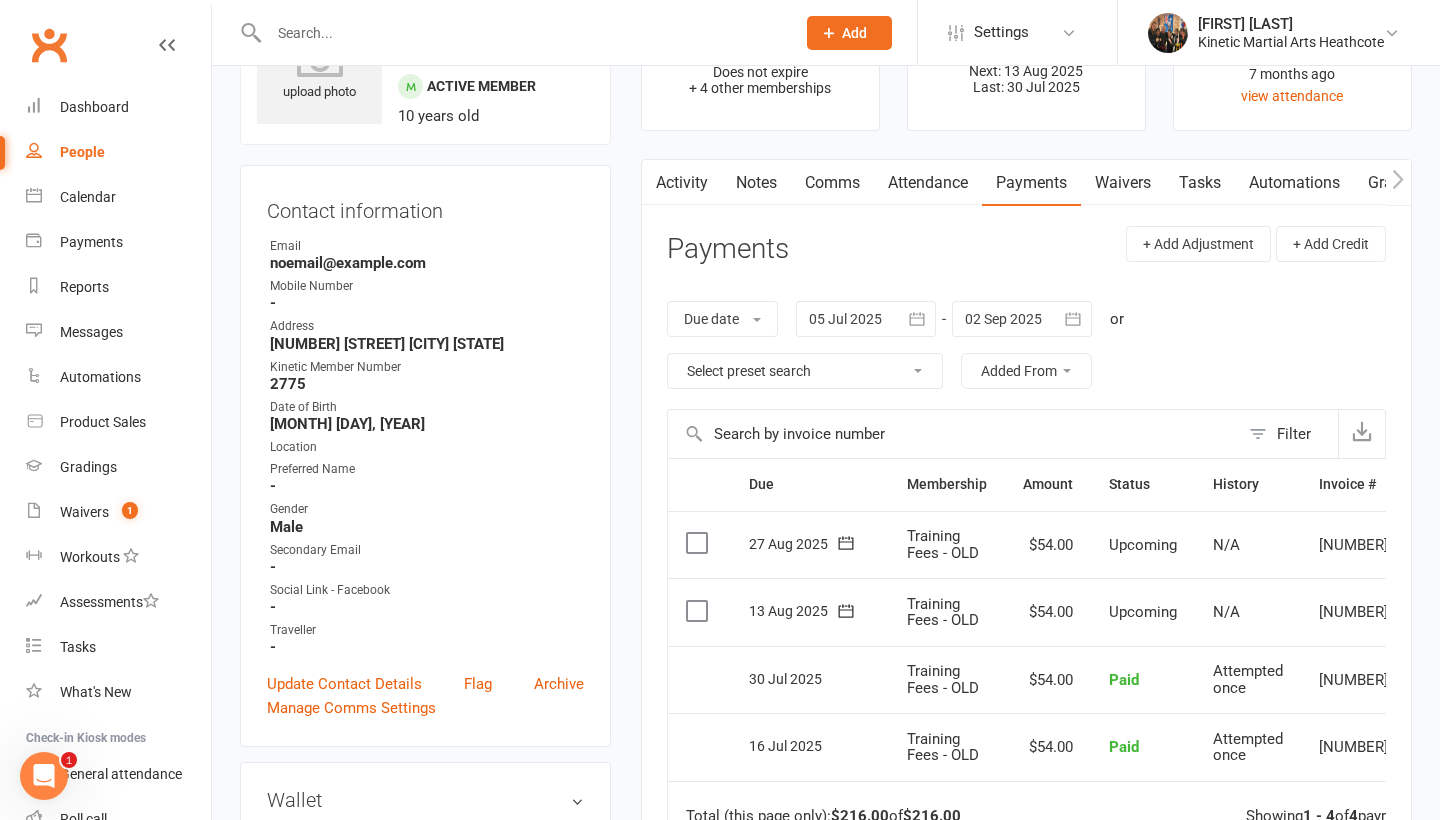 scroll, scrollTop: 113, scrollLeft: 0, axis: vertical 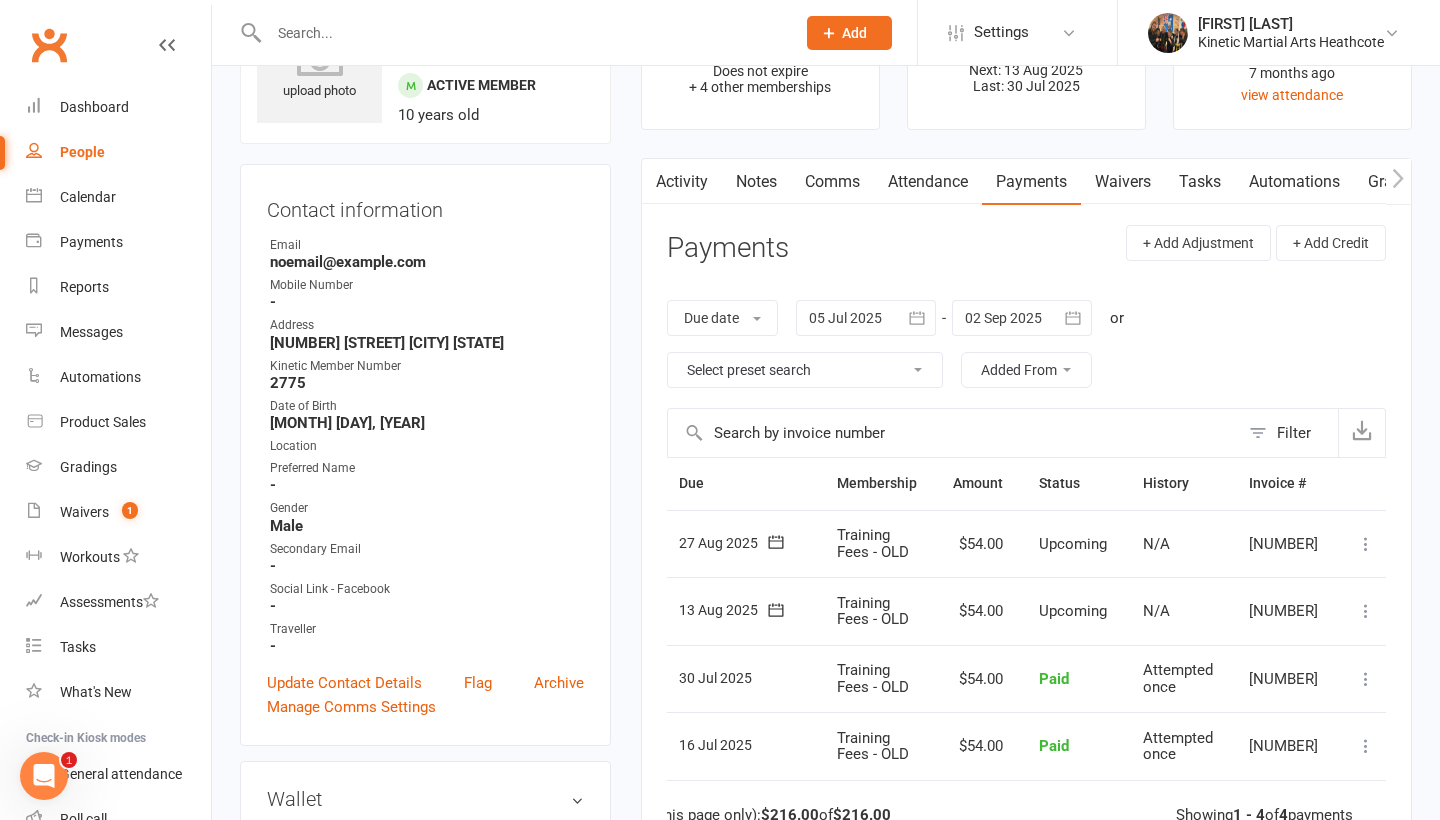 click at bounding box center (1366, 611) 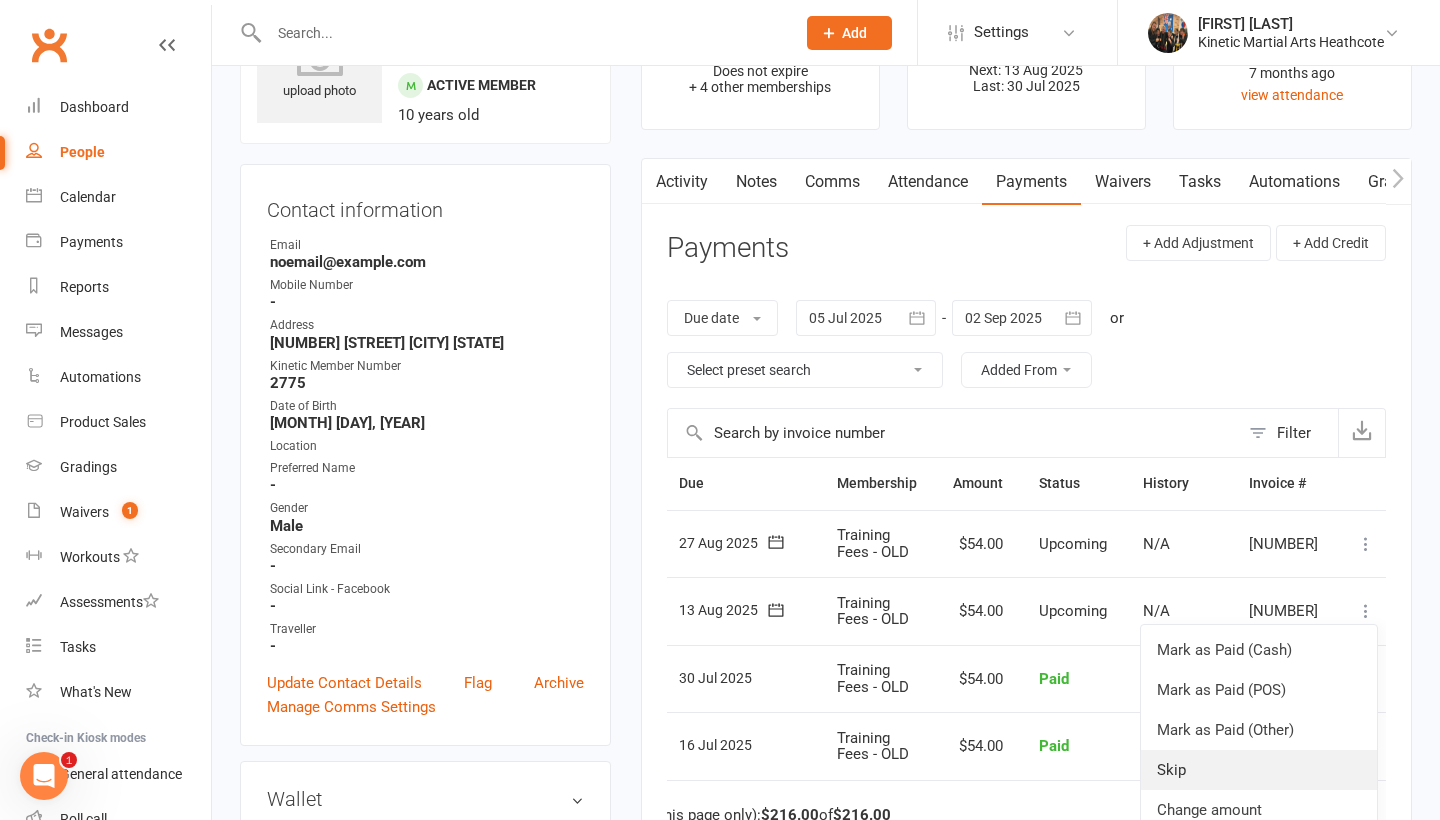 click on "Skip" at bounding box center (1259, 770) 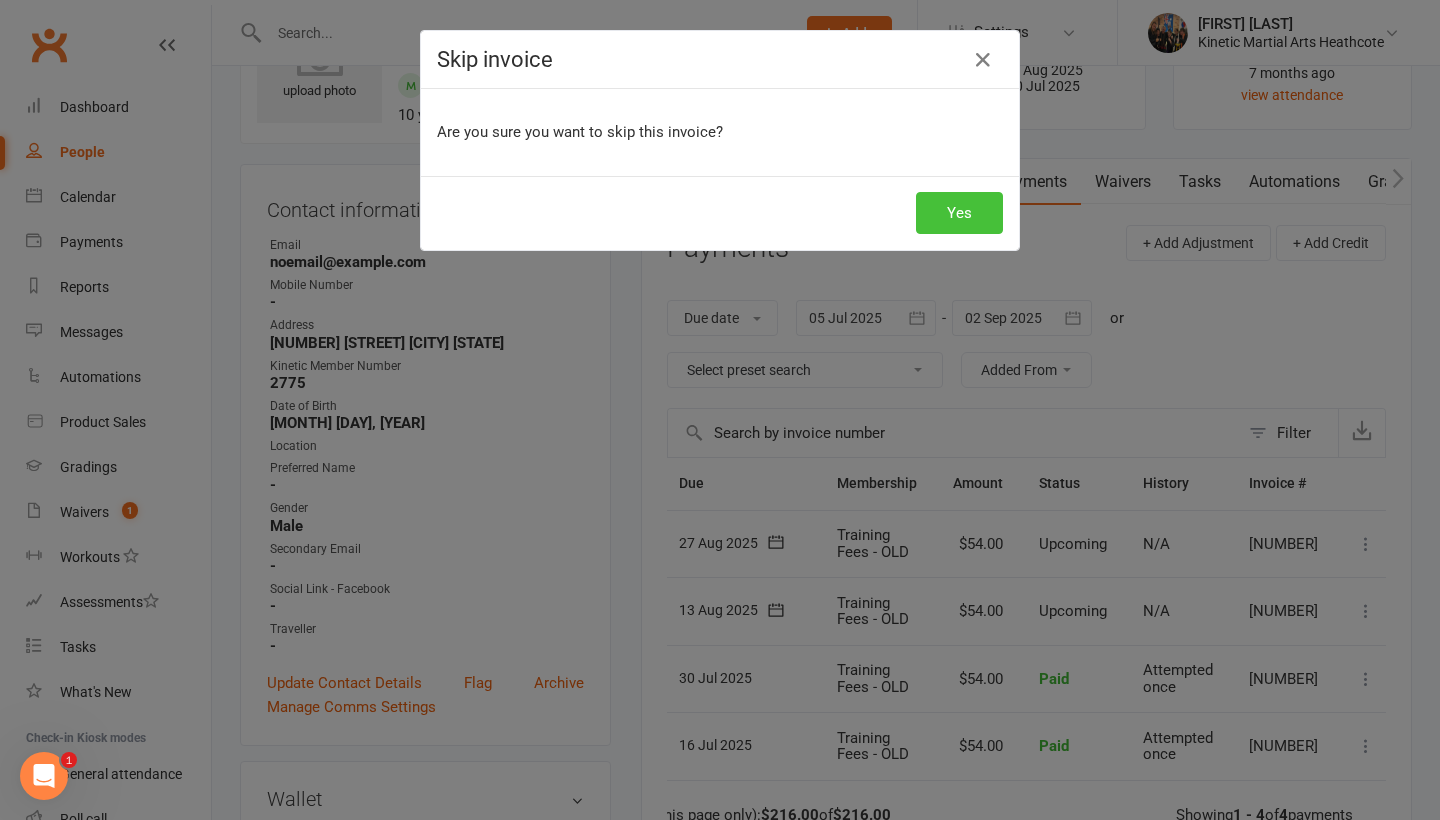 click on "Yes" at bounding box center (959, 213) 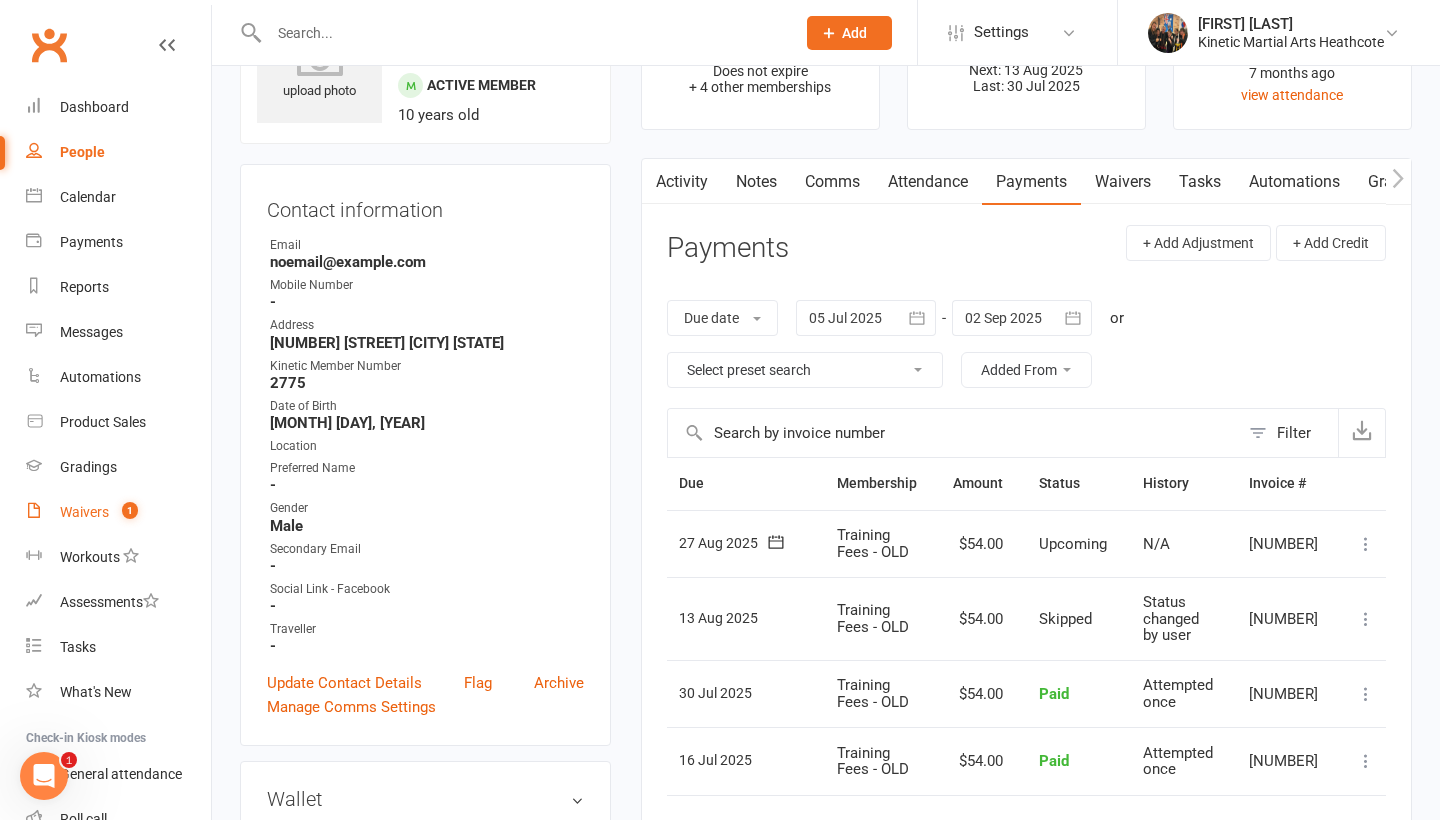 click on "Waivers" at bounding box center [84, 512] 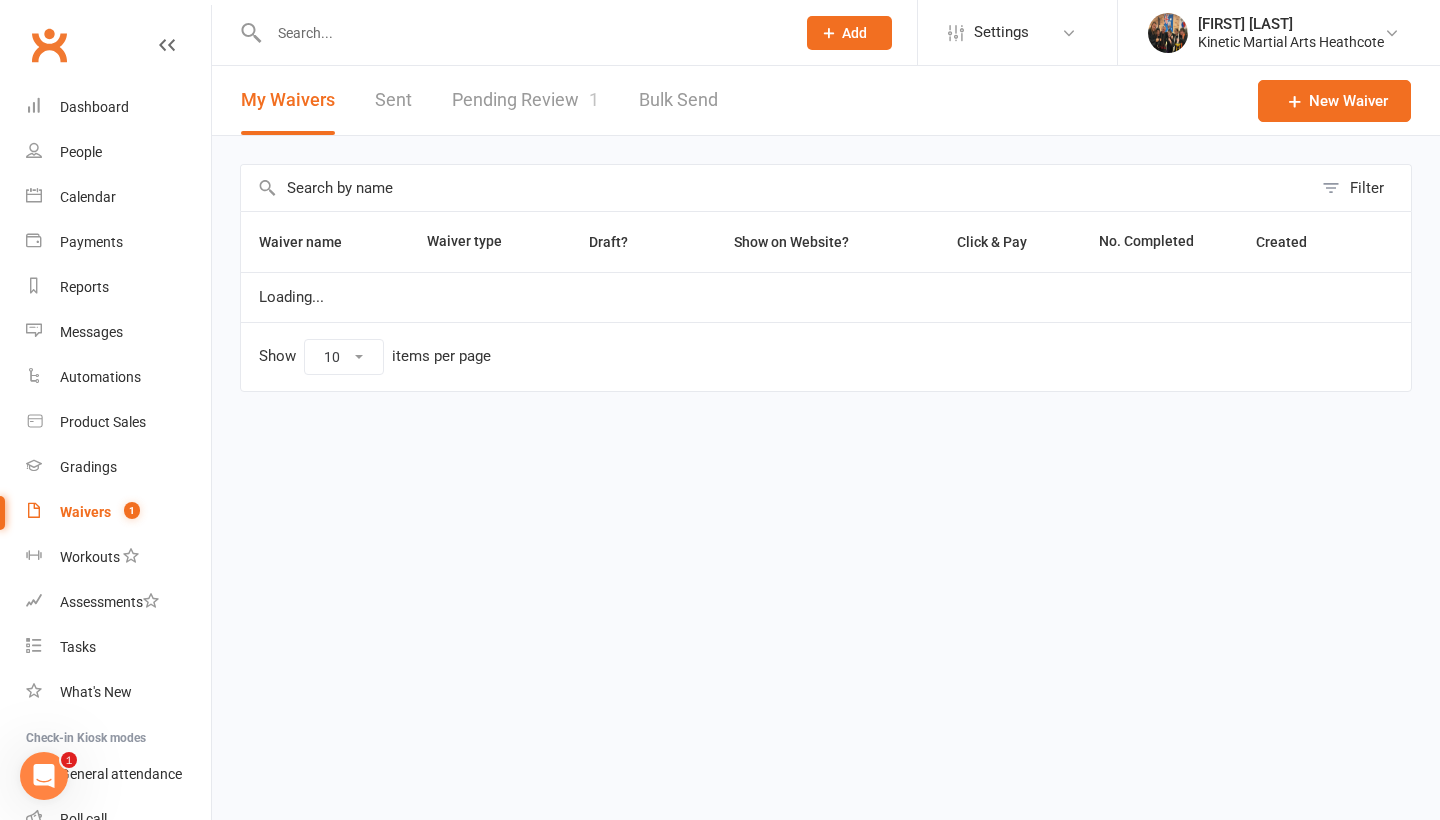 scroll, scrollTop: 0, scrollLeft: 0, axis: both 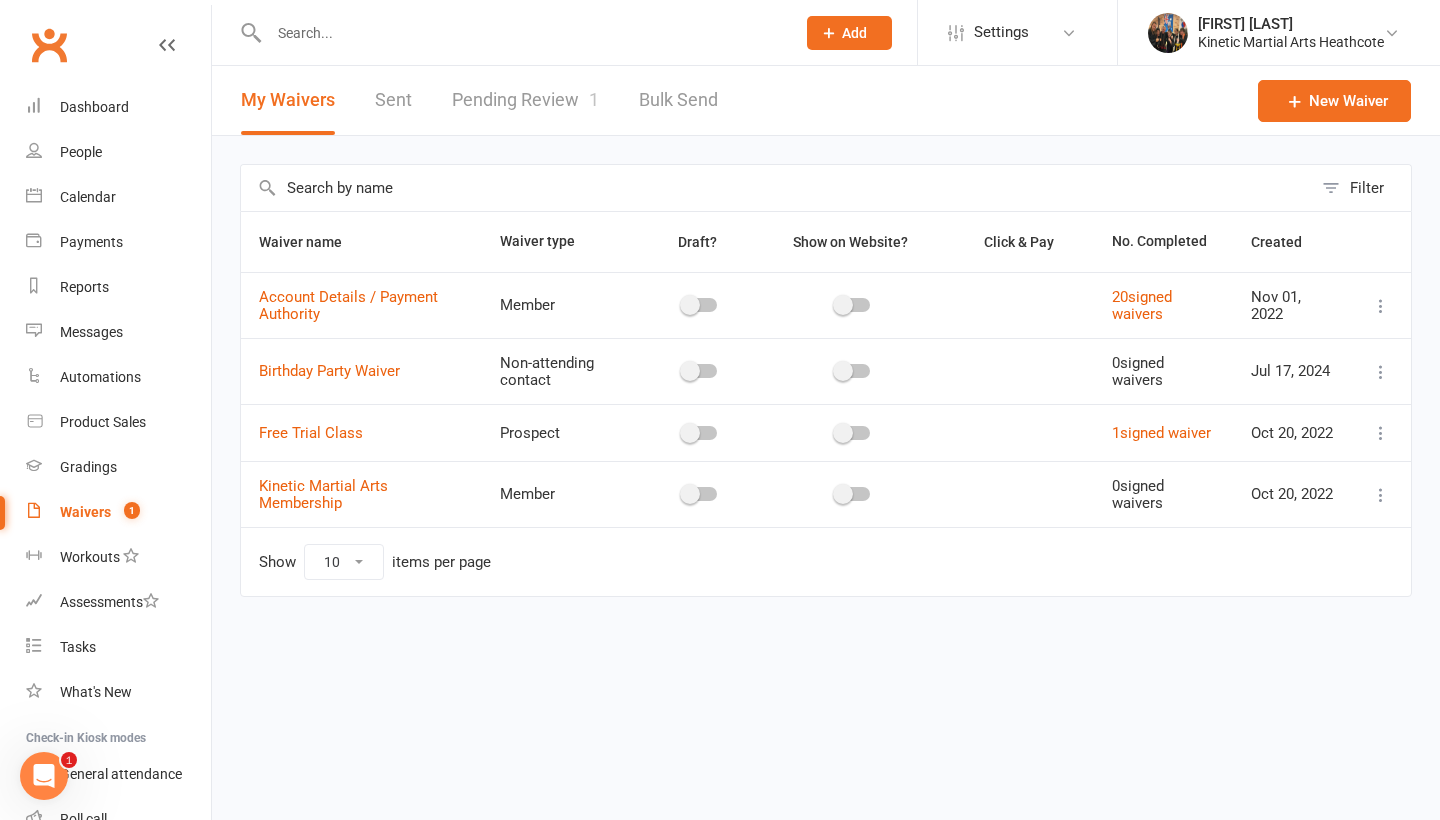 click on "Pending Review 1" at bounding box center [525, 100] 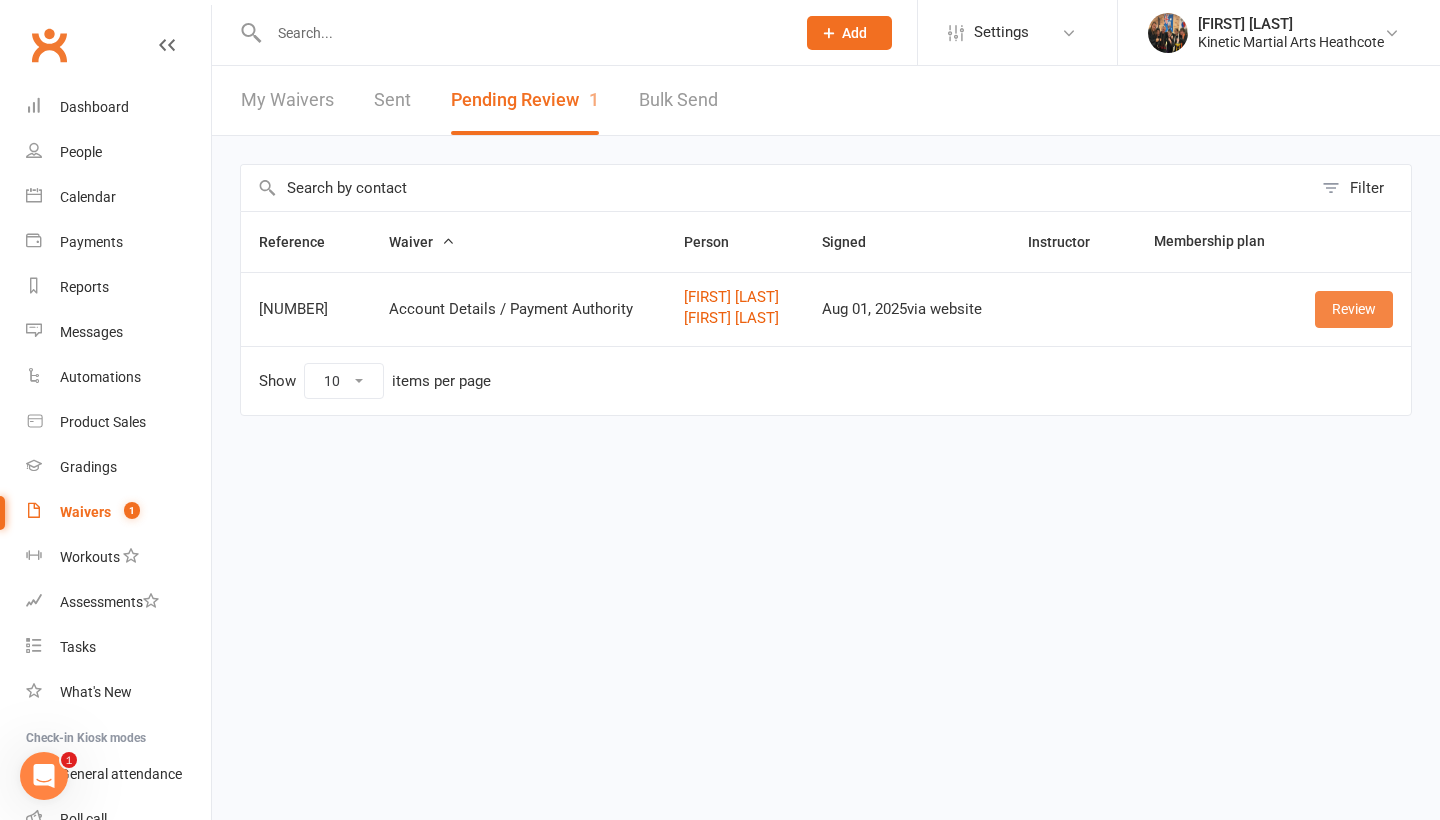 click on "Review" at bounding box center (1354, 309) 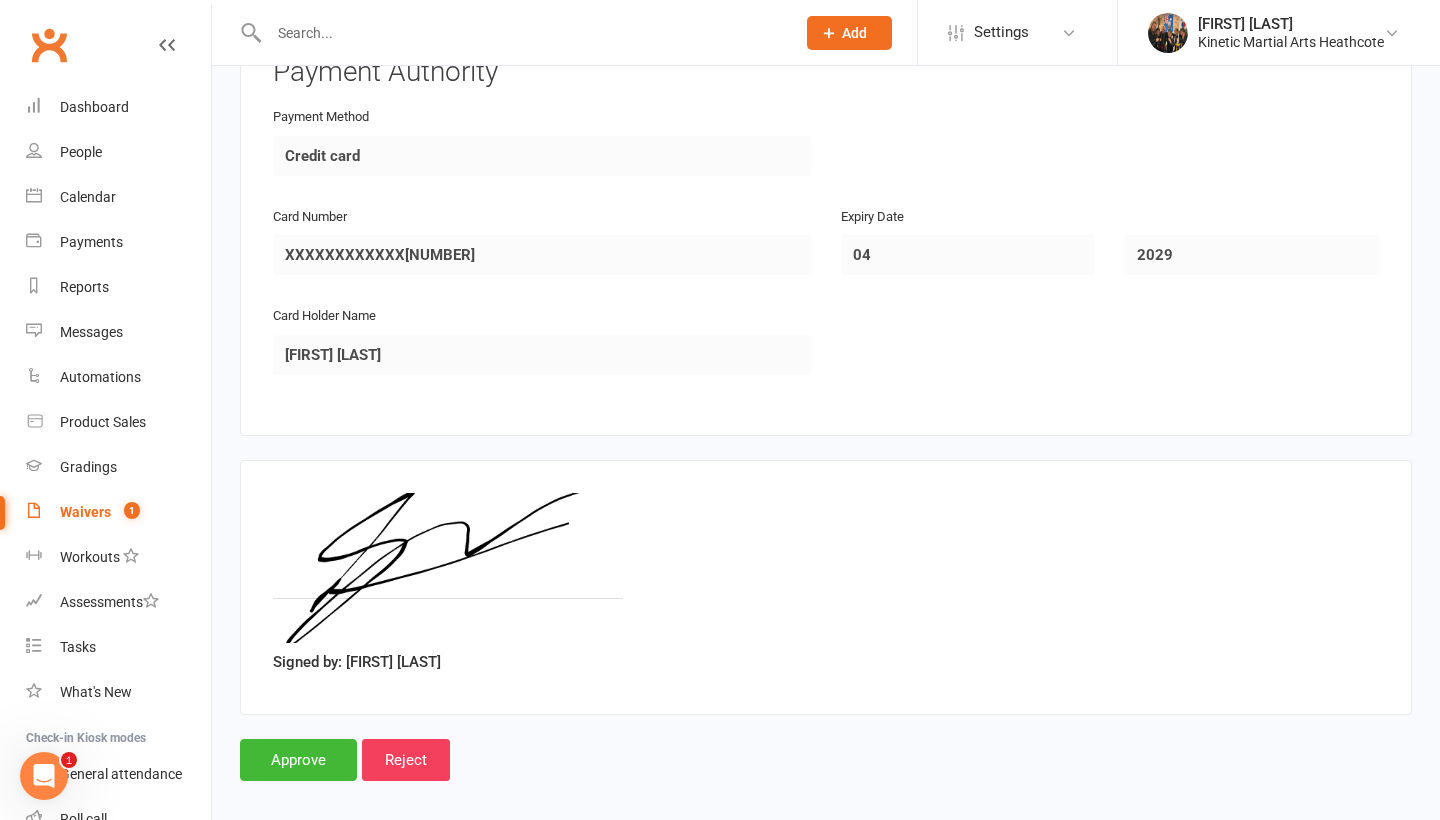 scroll, scrollTop: 1720, scrollLeft: 0, axis: vertical 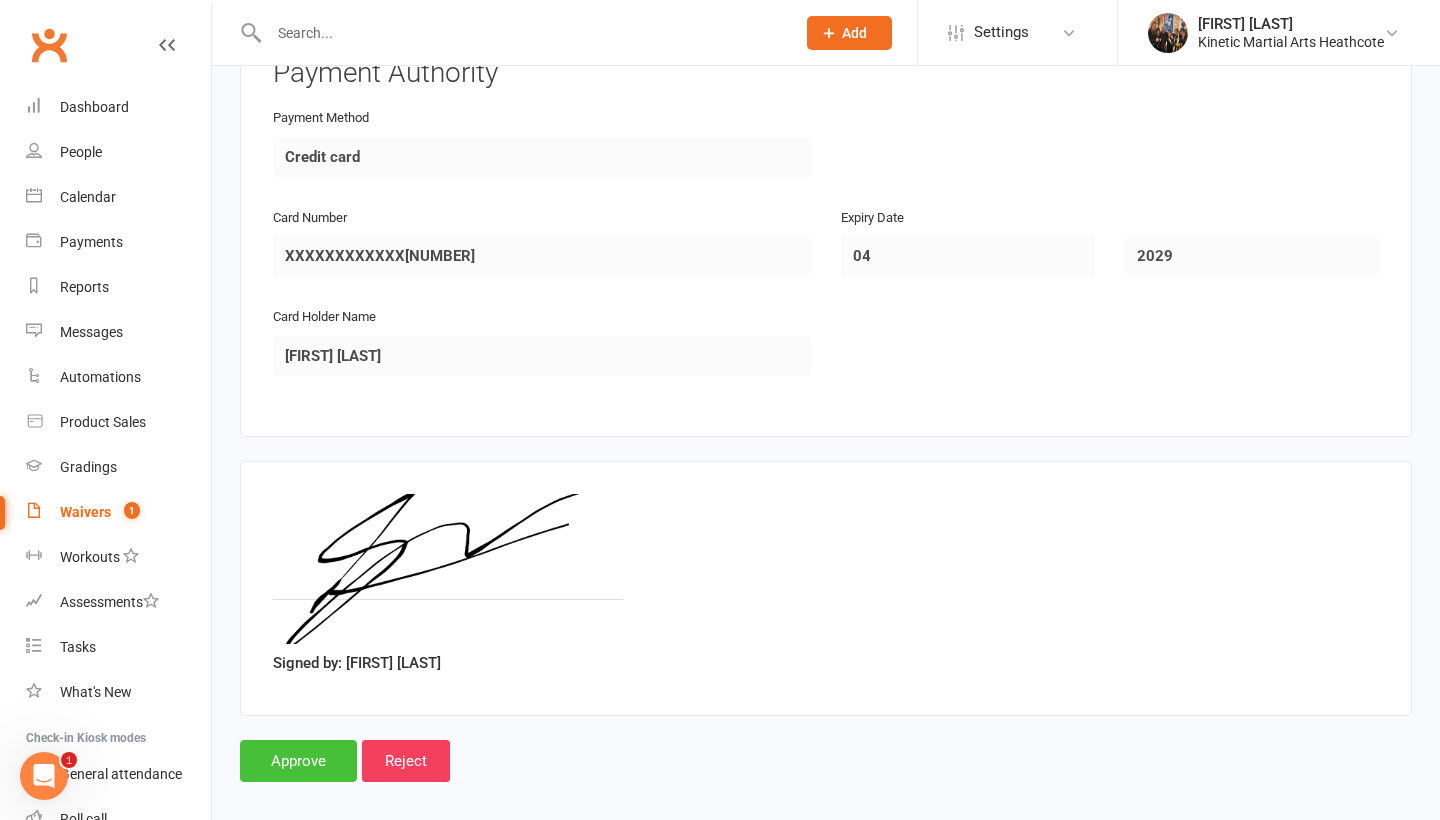 click on "Approve" at bounding box center (298, 761) 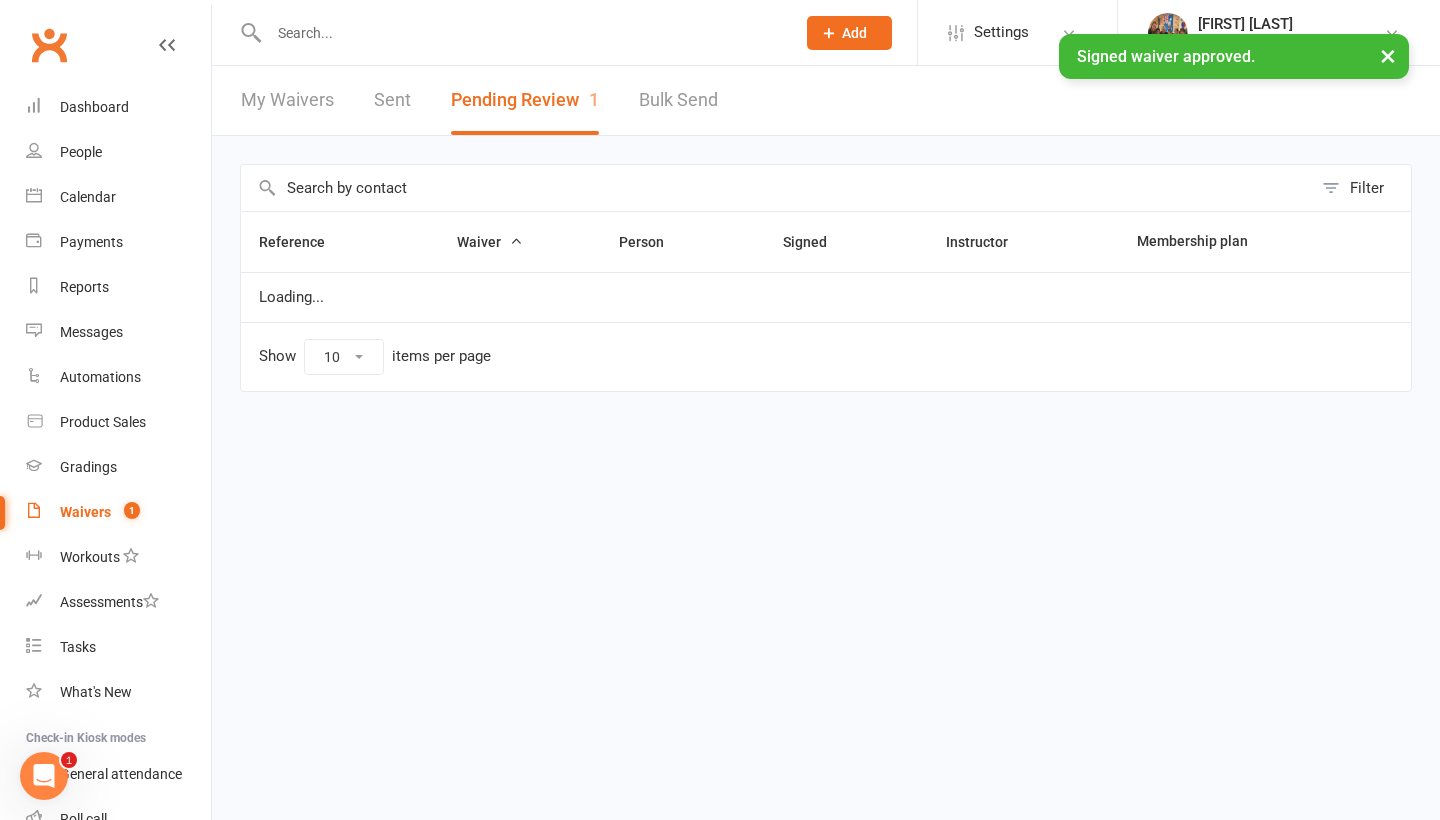 scroll, scrollTop: 0, scrollLeft: 0, axis: both 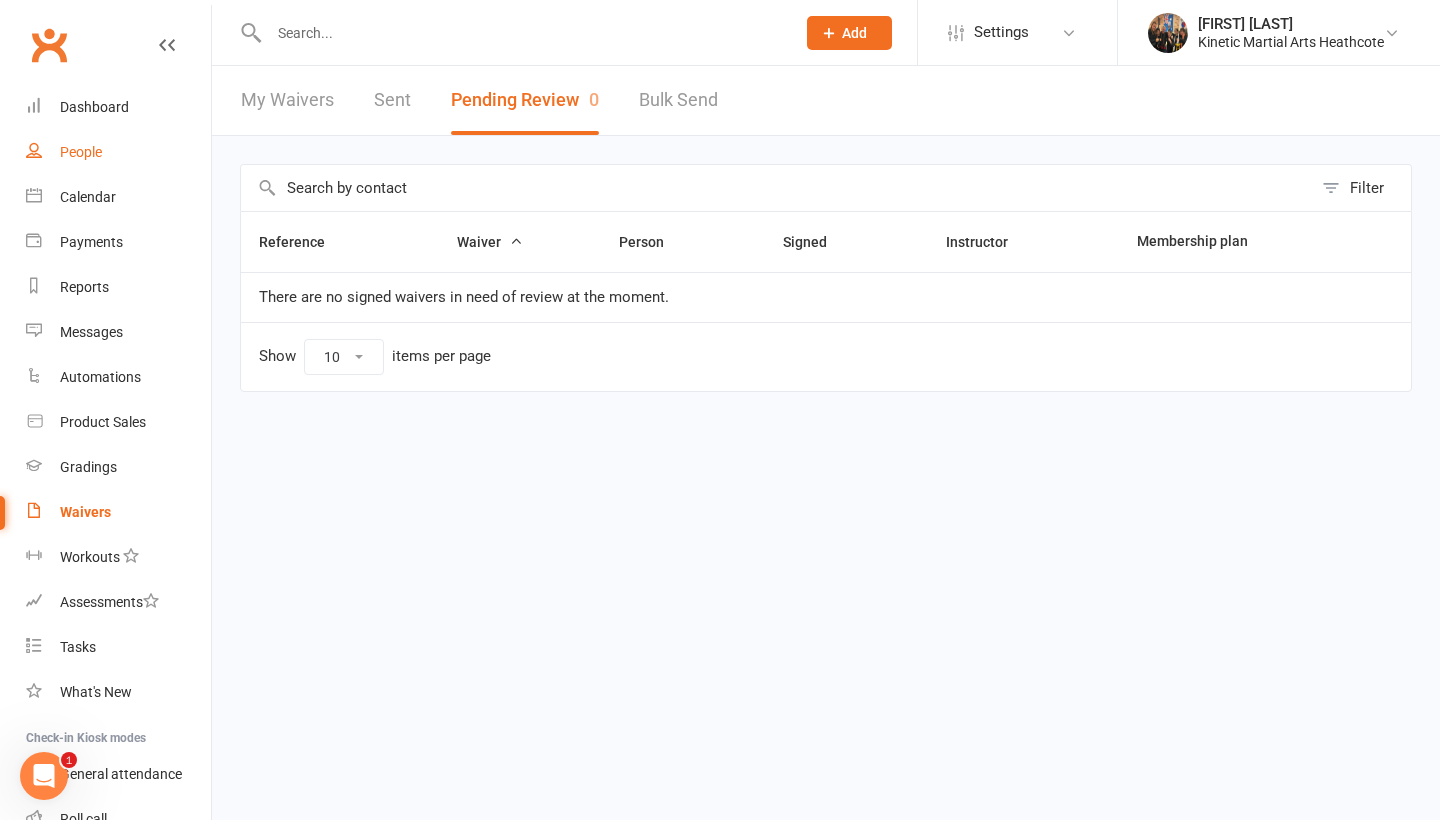 click on "People" at bounding box center [118, 152] 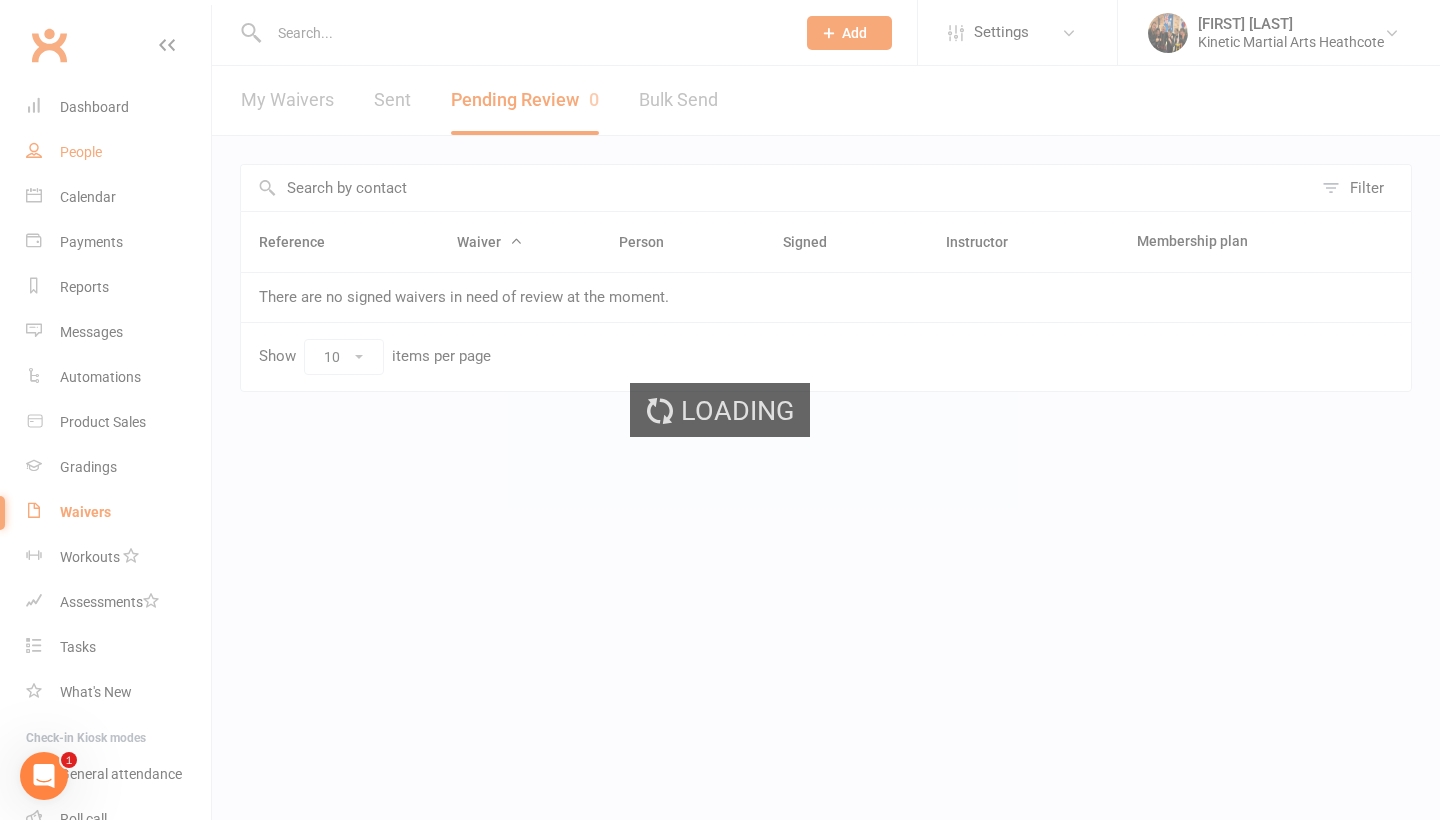 select on "100" 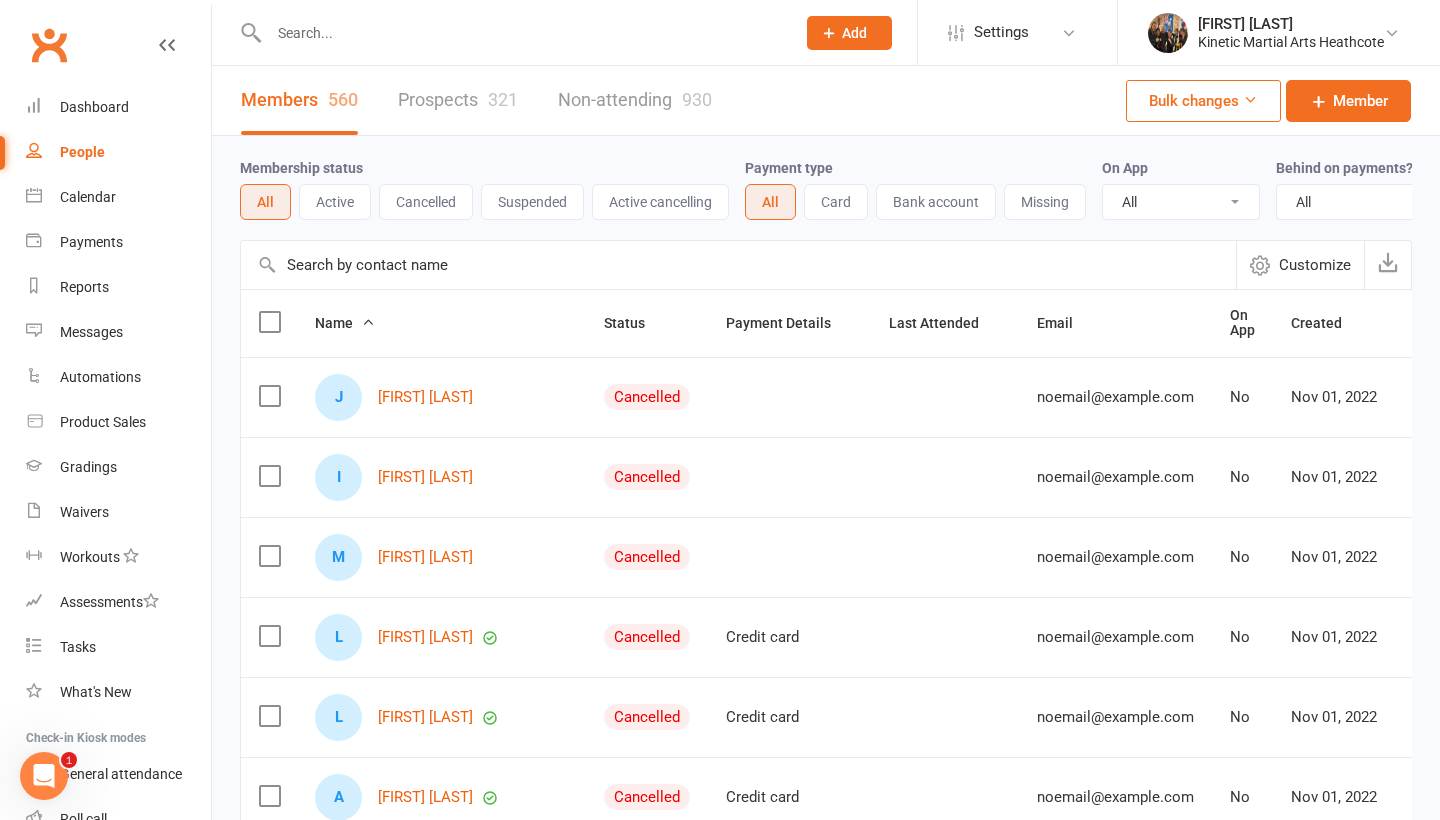 click on "Active" at bounding box center [335, 202] 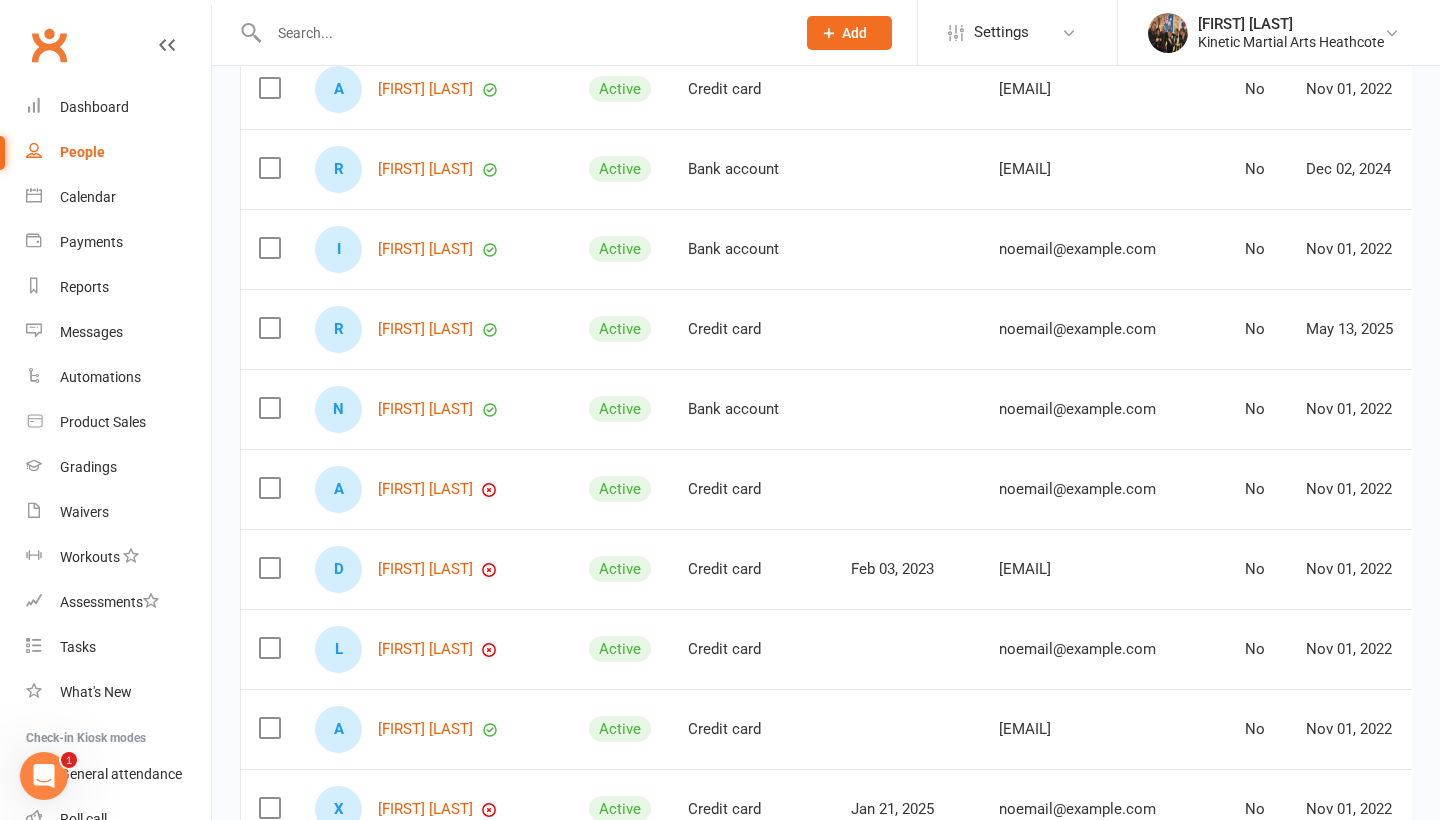 scroll, scrollTop: 314, scrollLeft: 0, axis: vertical 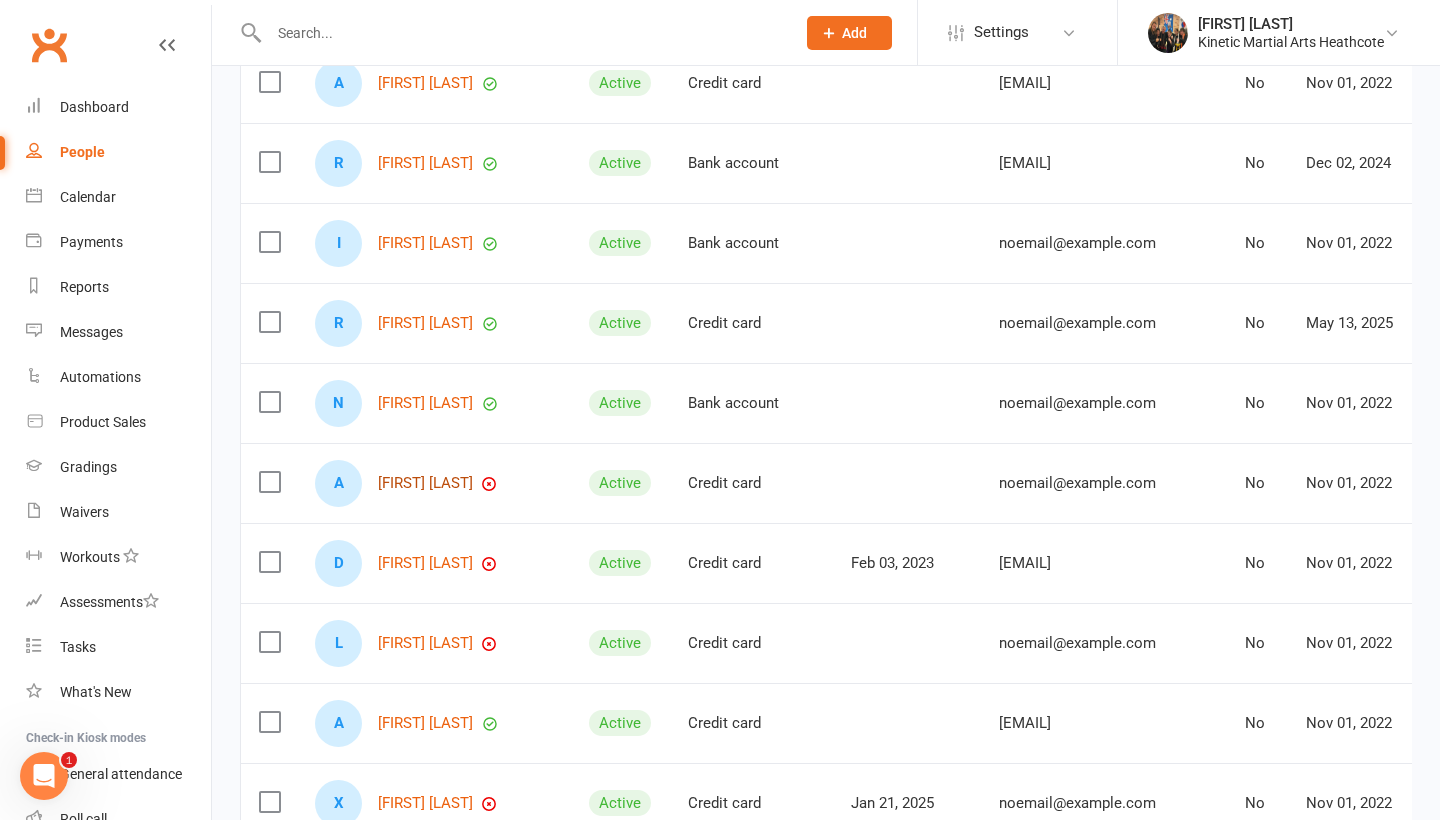 click on "[FIRST] [LAST]" at bounding box center (425, 483) 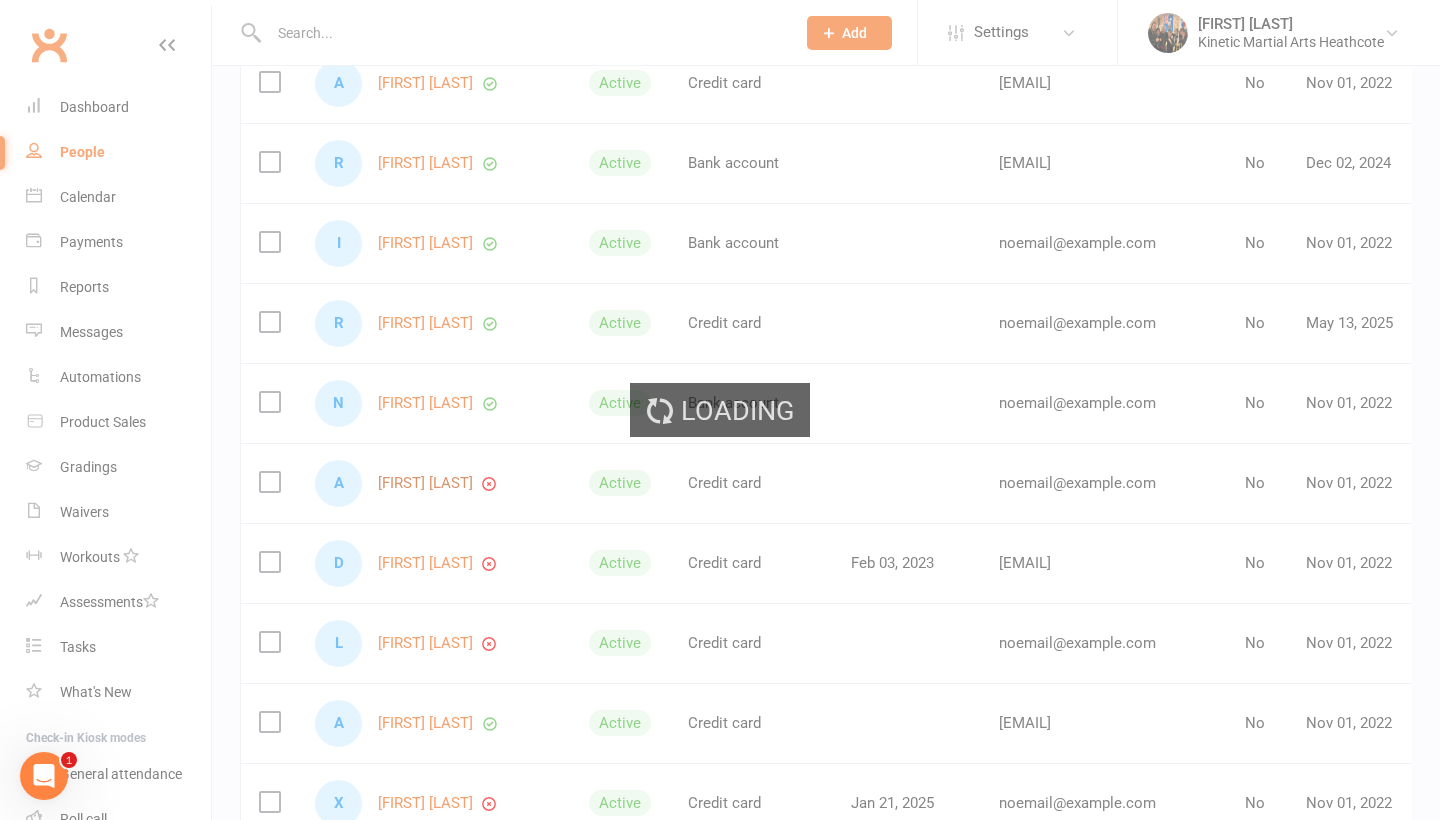 scroll, scrollTop: 0, scrollLeft: 0, axis: both 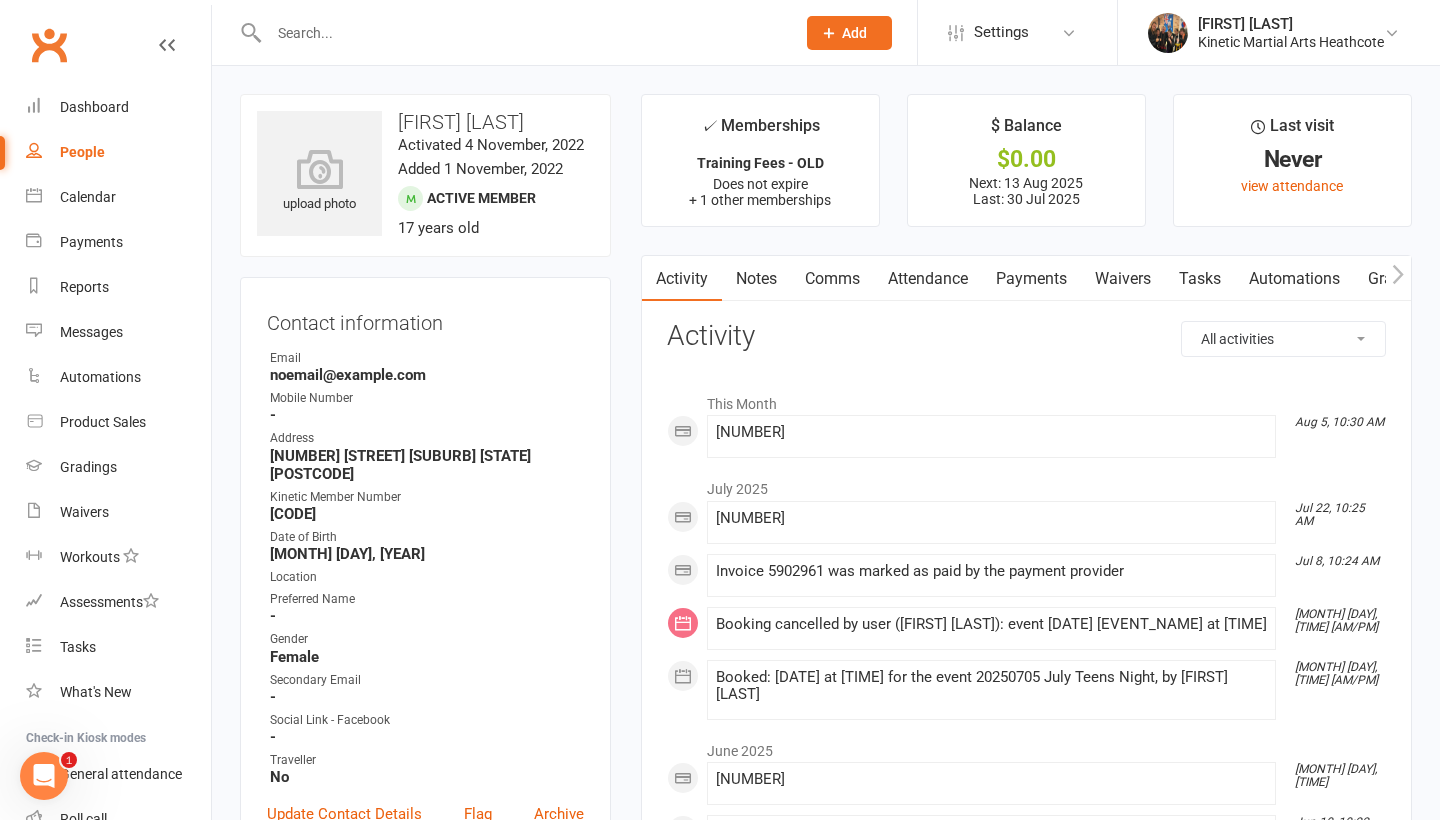 click on "Payments" at bounding box center [1031, 279] 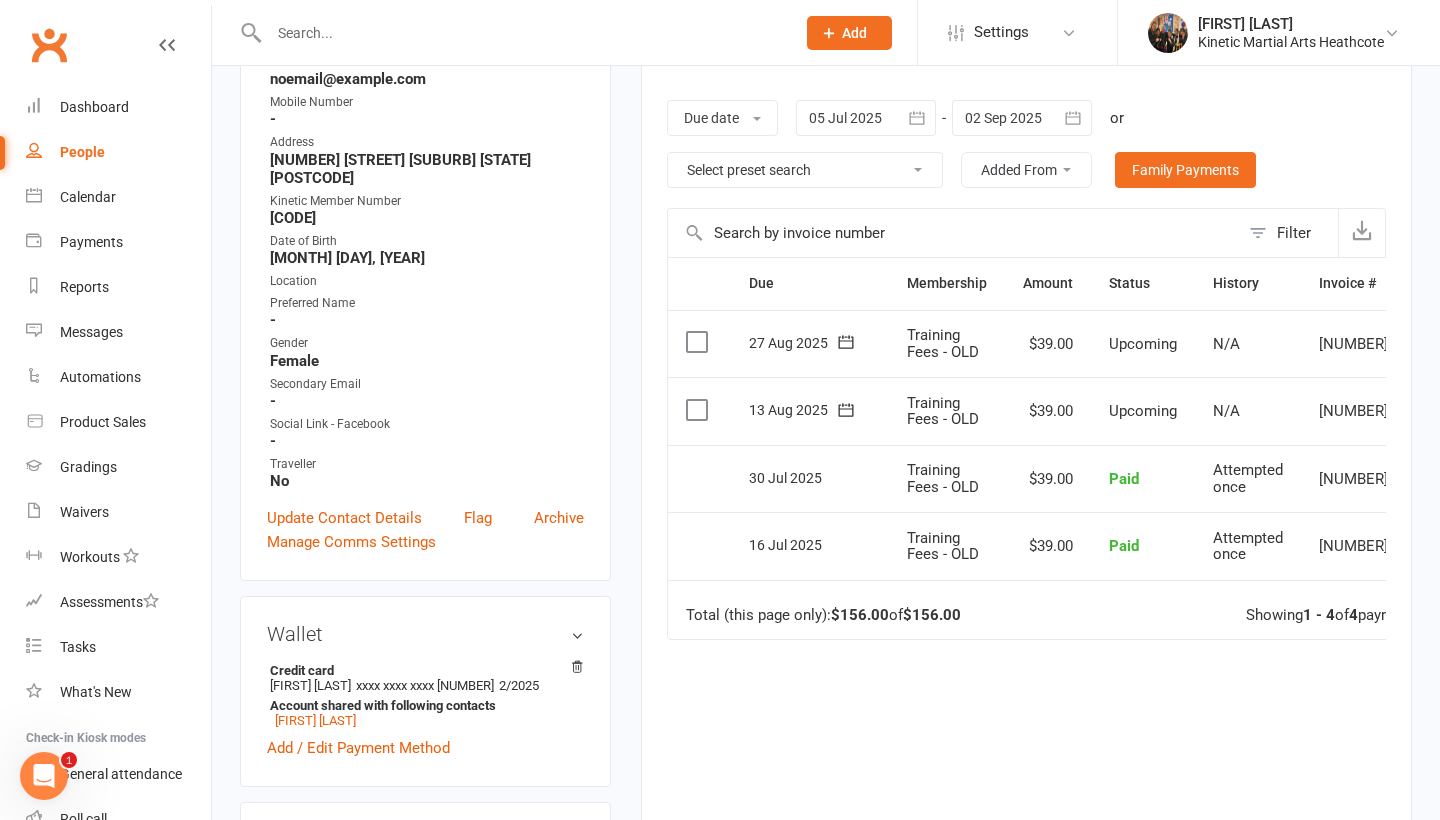 scroll, scrollTop: 292, scrollLeft: 0, axis: vertical 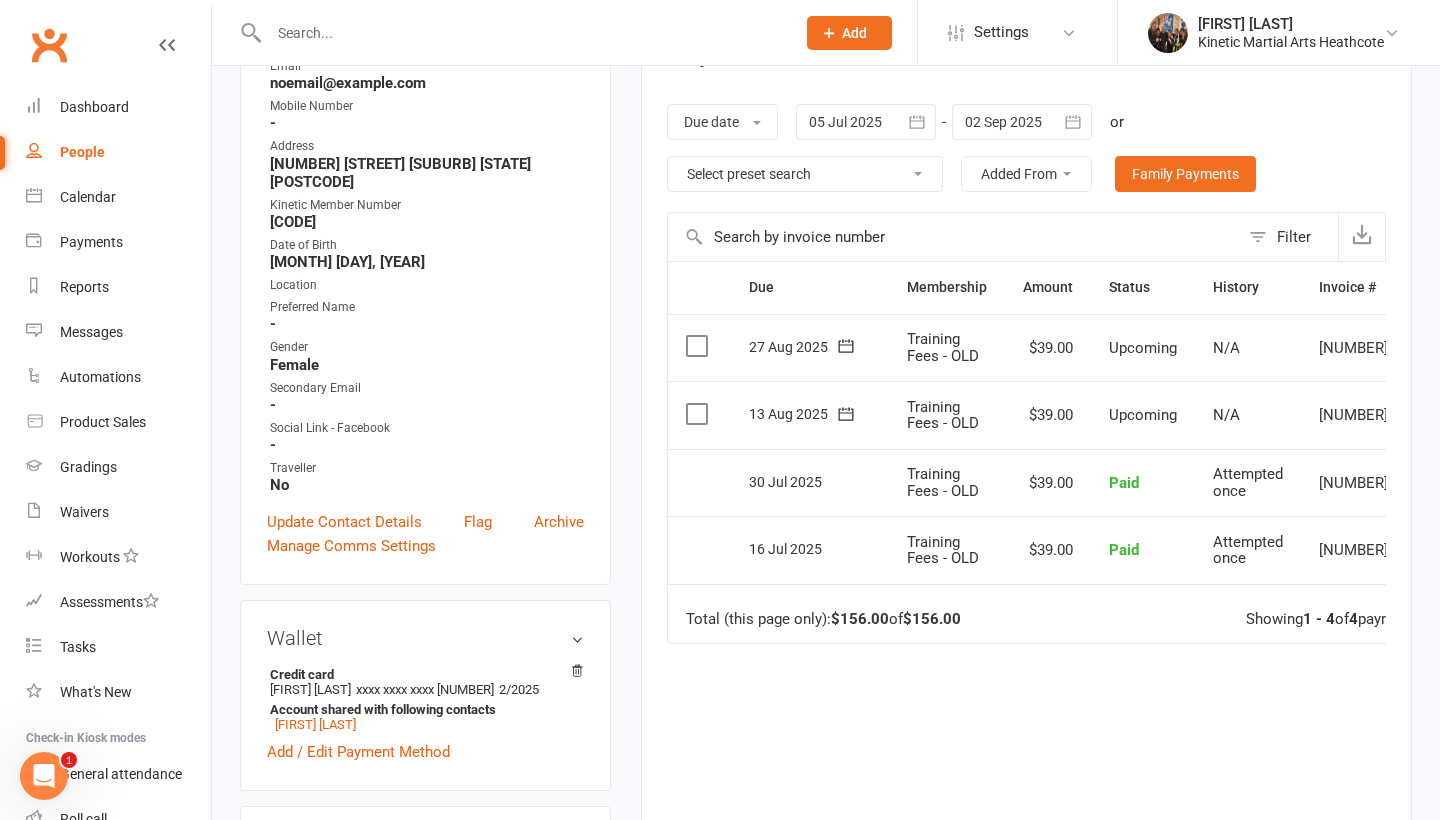 click on "People" at bounding box center (82, 152) 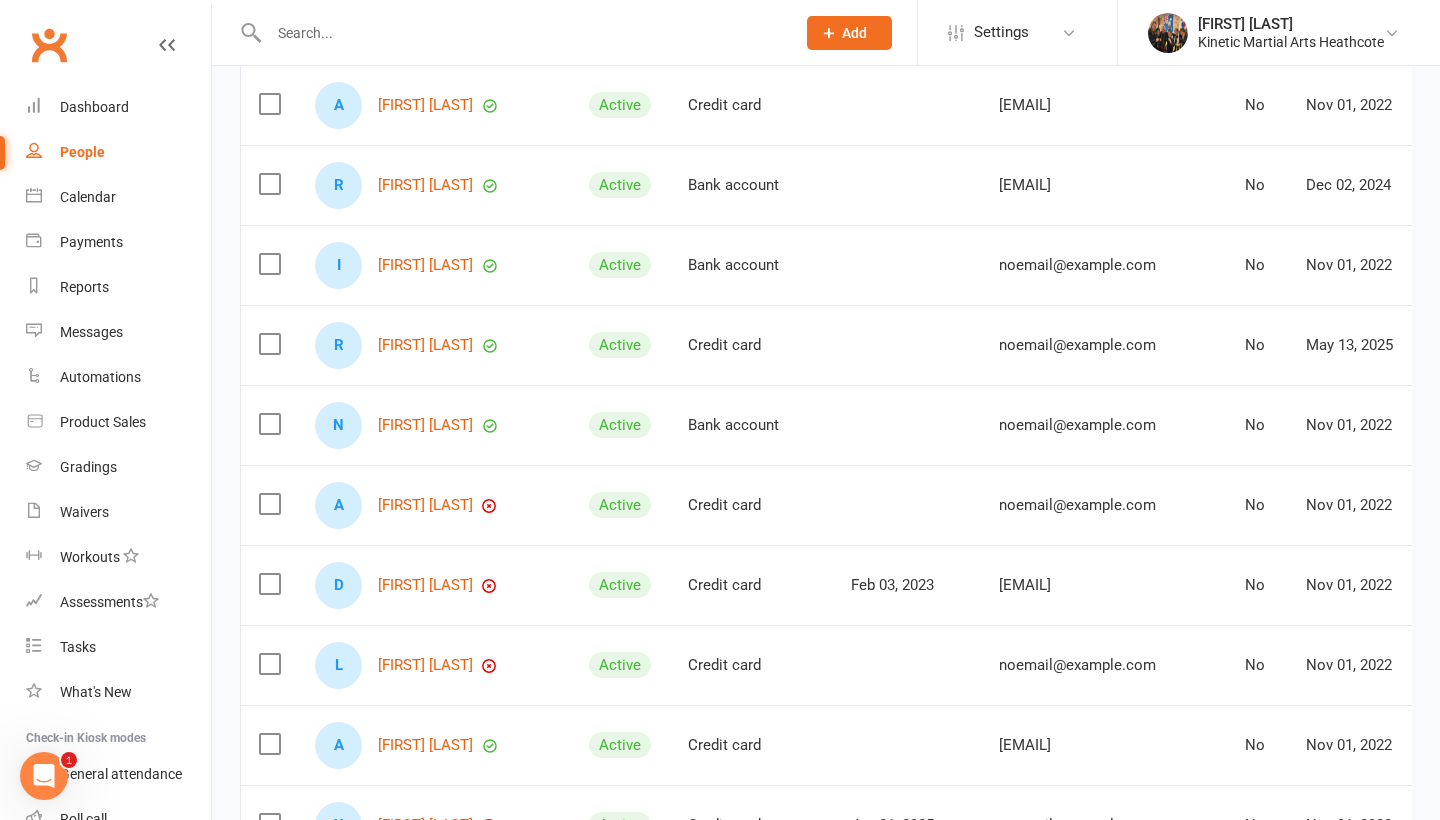 scroll, scrollTop: 303, scrollLeft: 0, axis: vertical 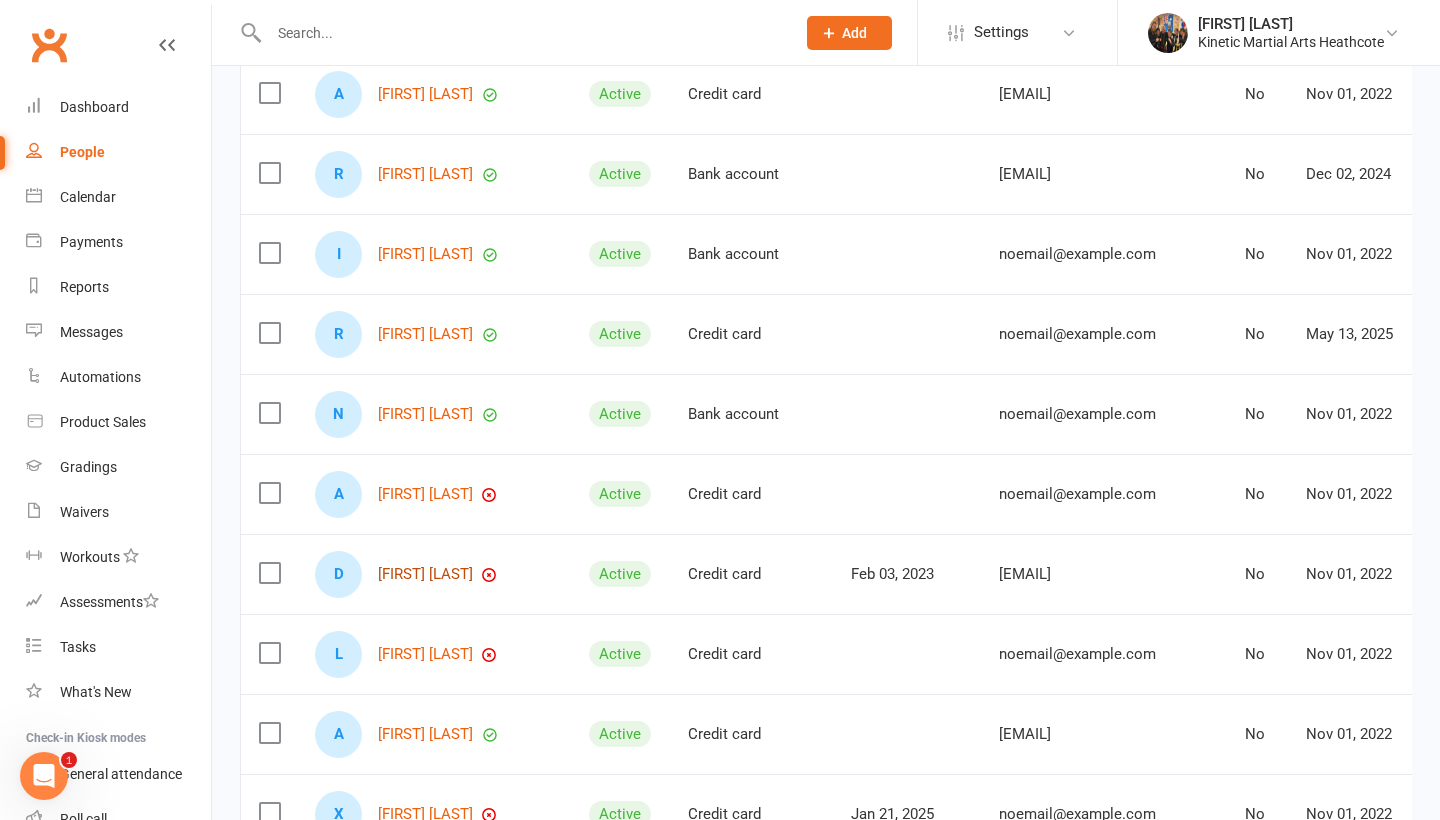 click on "[FIRST] [LAST]" at bounding box center (425, 574) 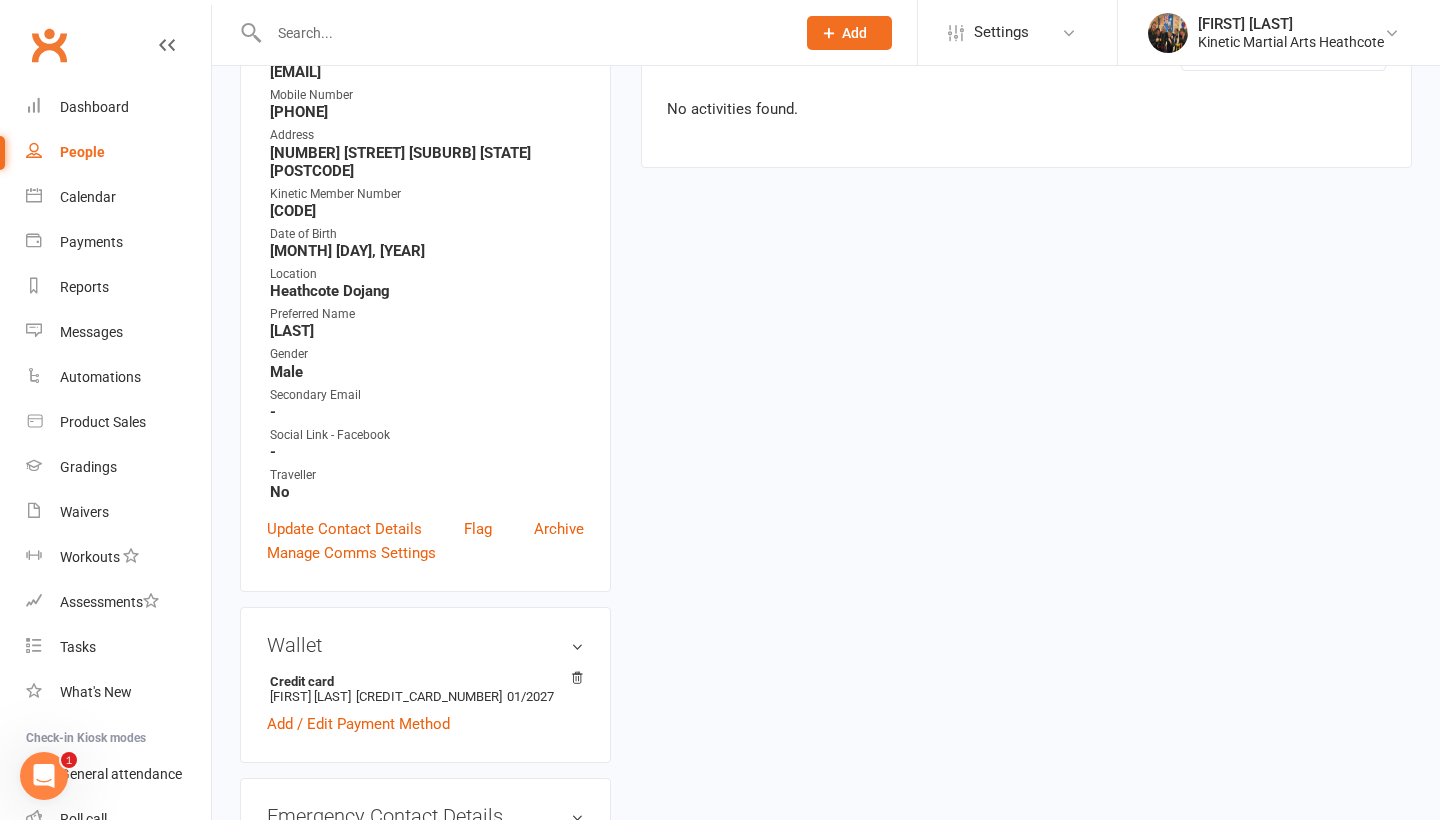 scroll, scrollTop: 0, scrollLeft: 0, axis: both 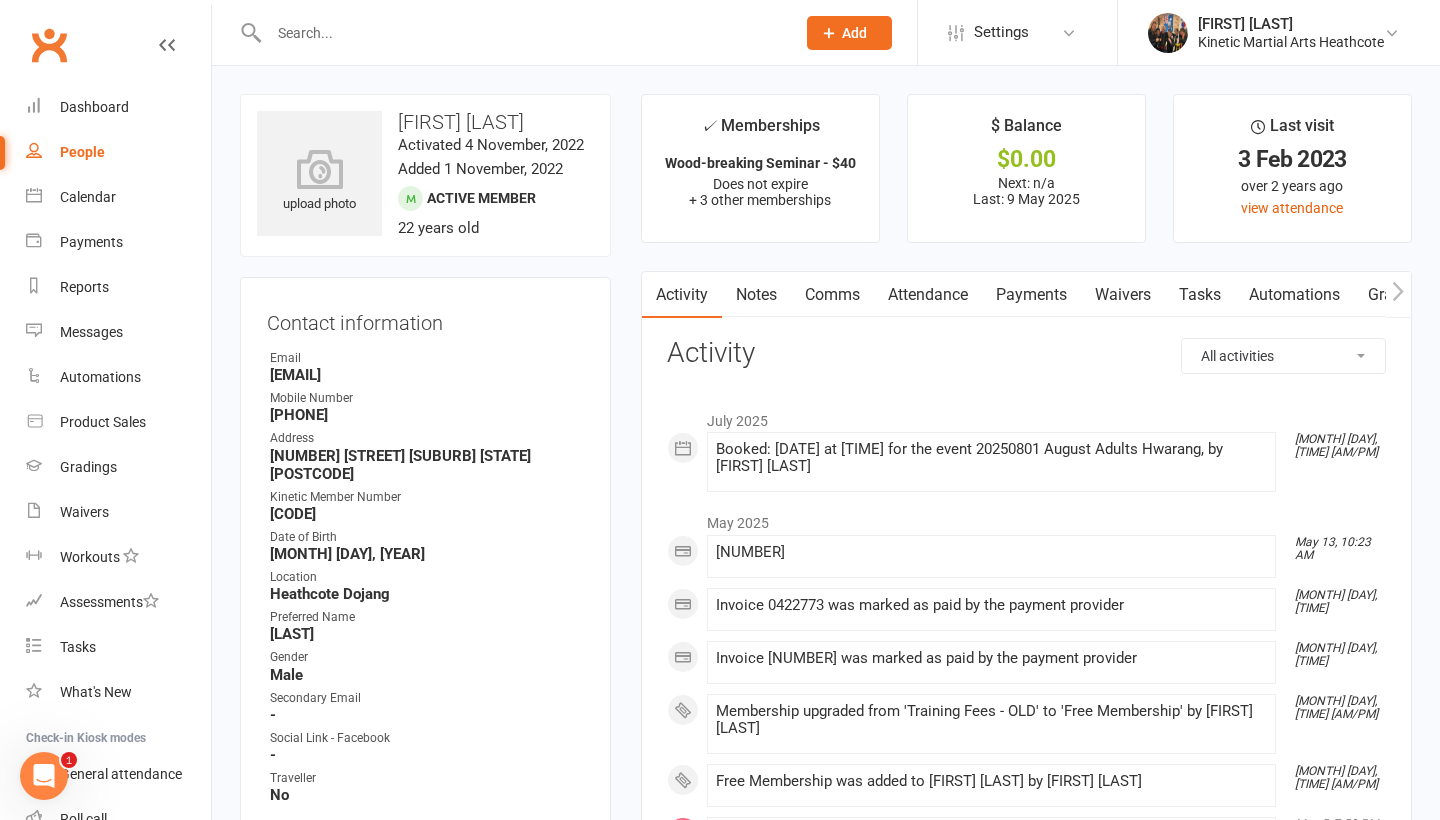 click on "Payments" at bounding box center [1031, 295] 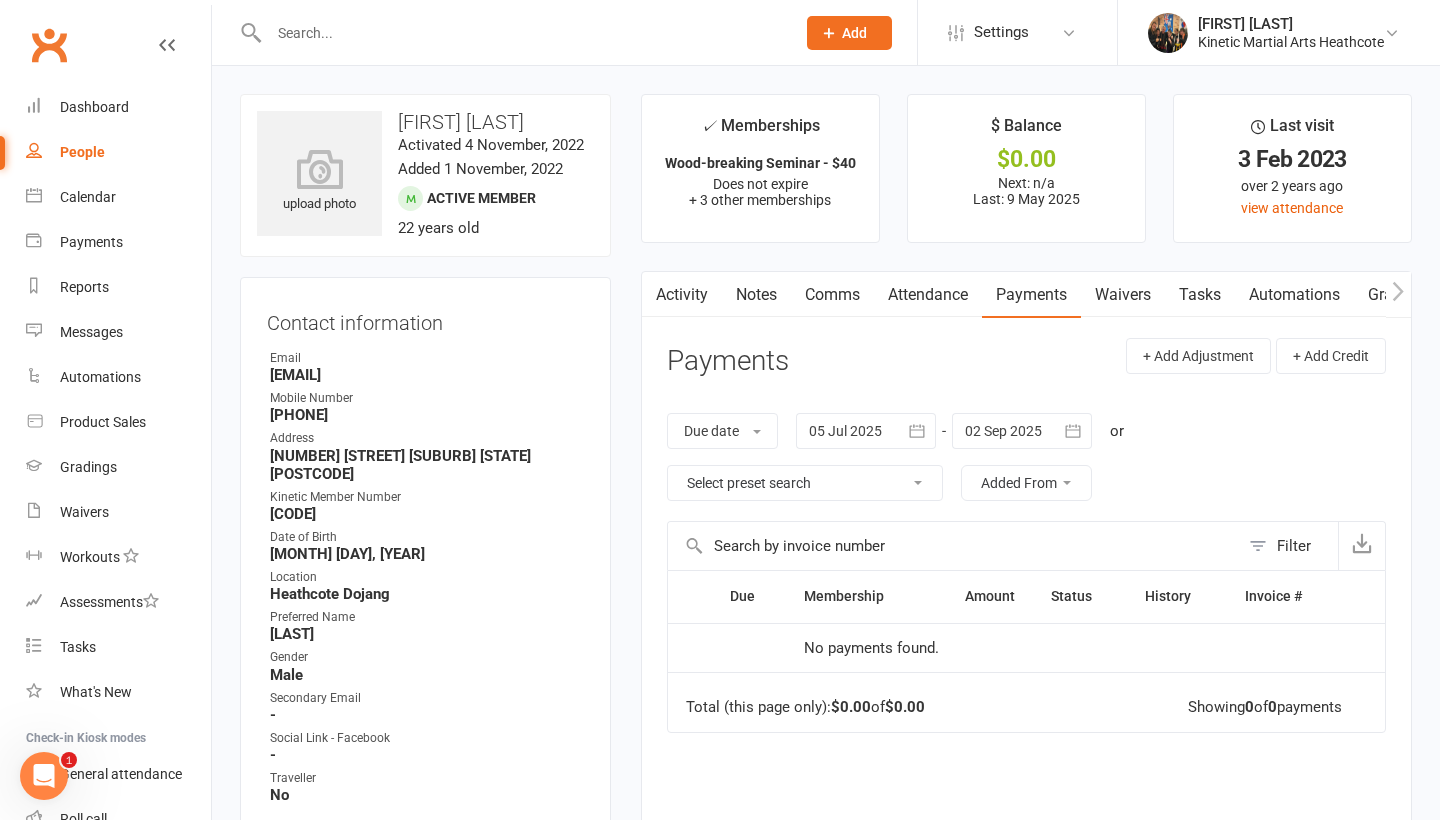 scroll, scrollTop: 0, scrollLeft: 0, axis: both 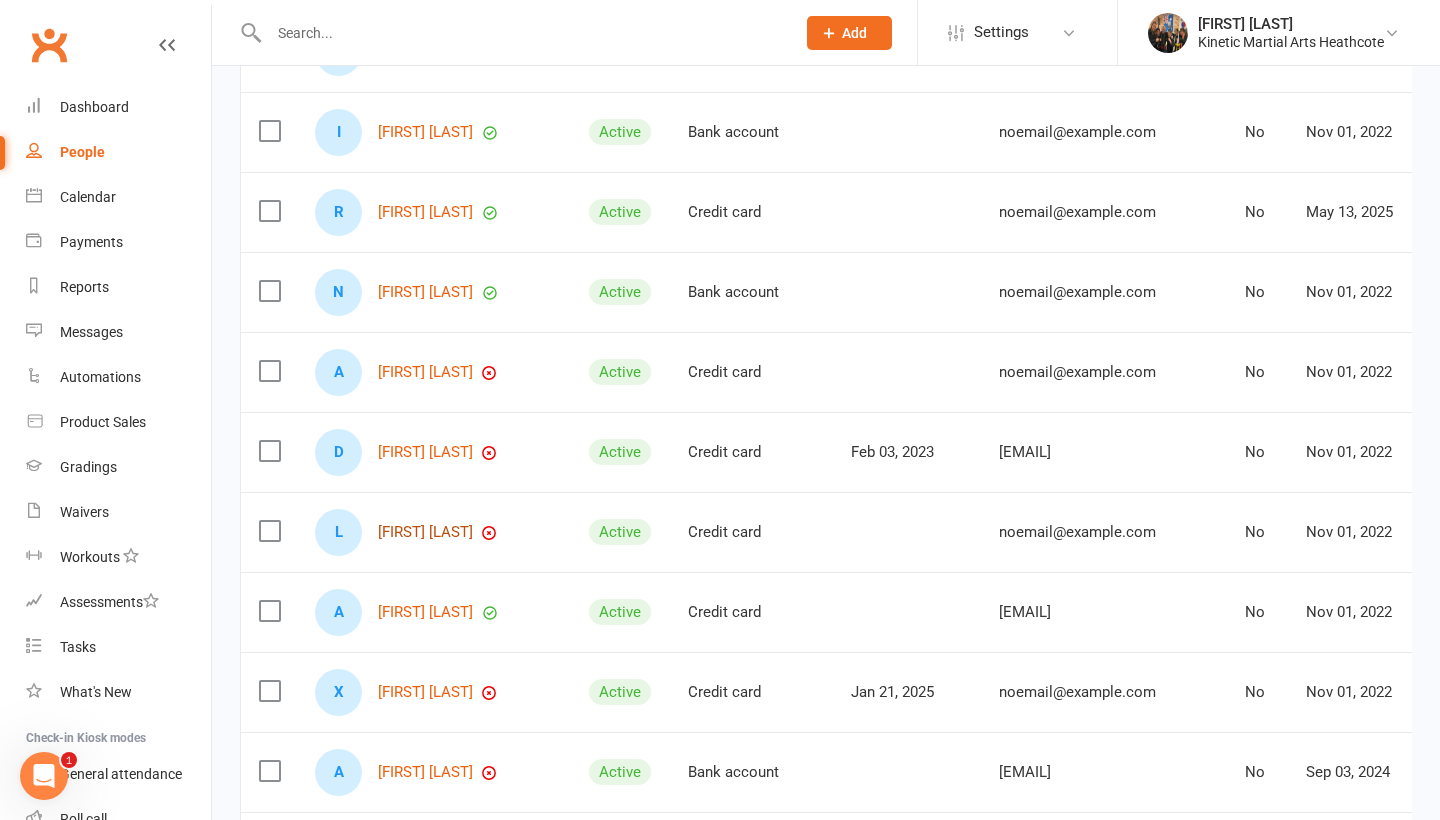 click on "[FIRST] [LAST]" at bounding box center (425, 532) 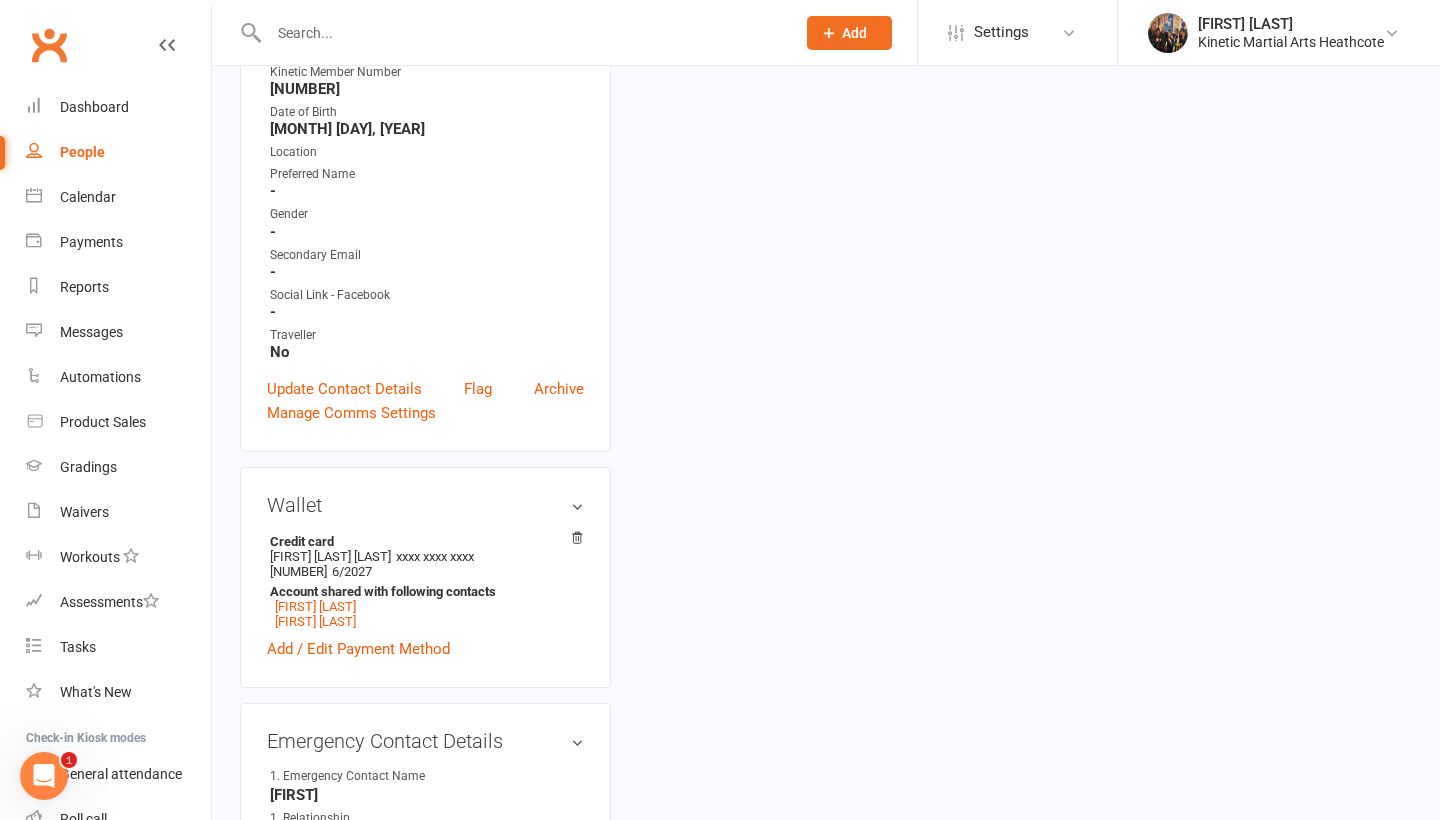 scroll, scrollTop: 0, scrollLeft: 0, axis: both 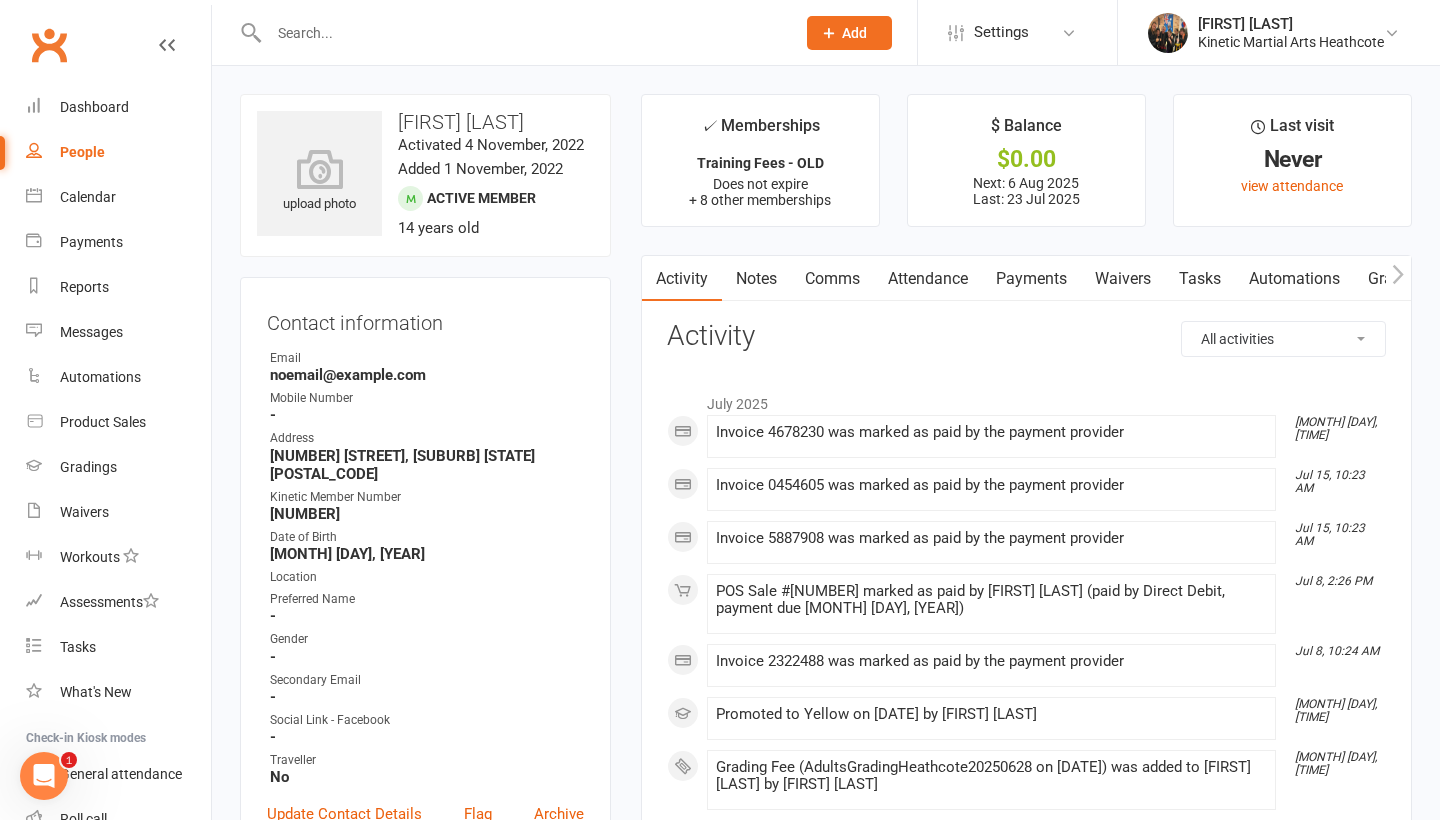 click at bounding box center [522, 33] 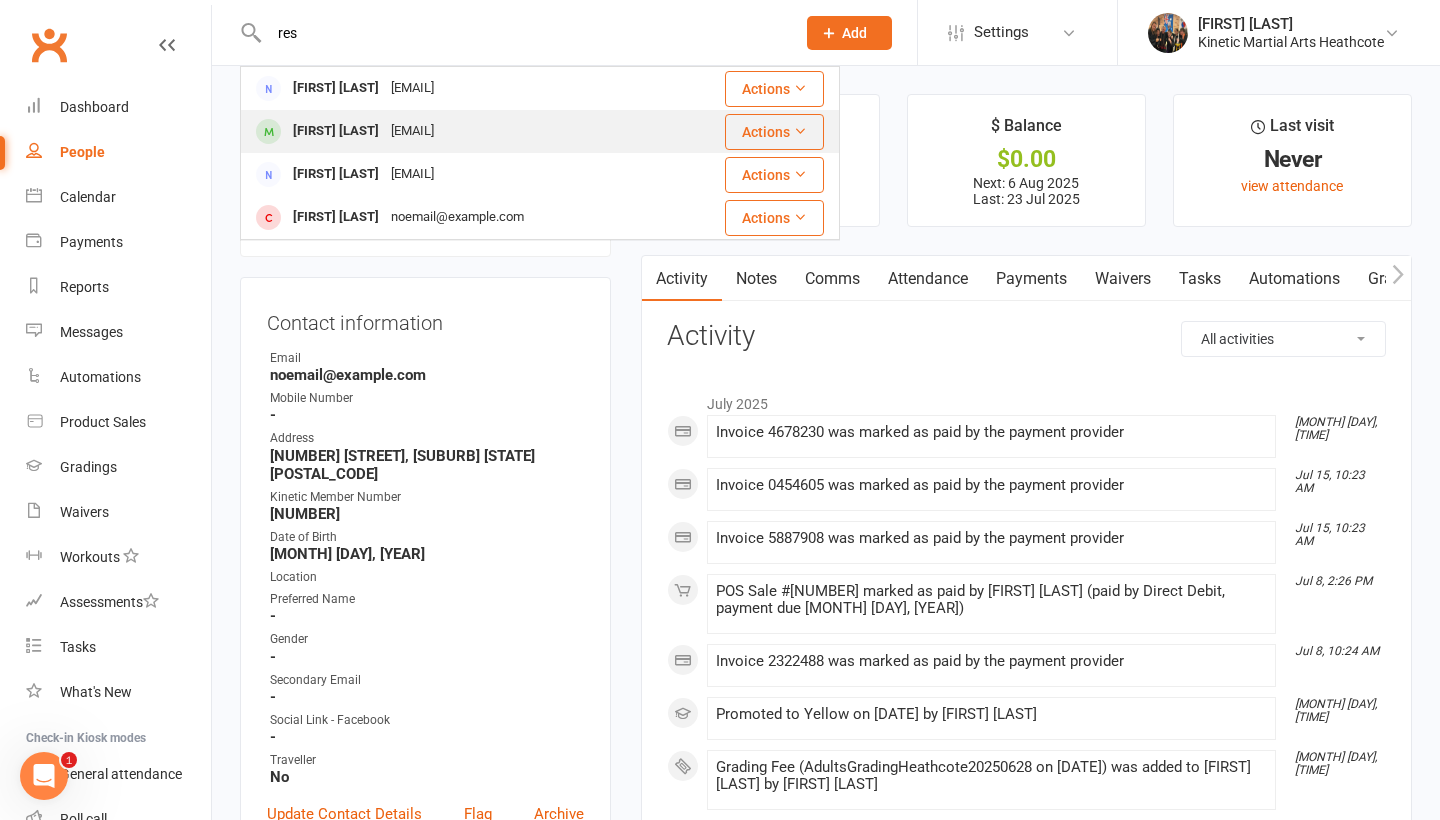 type on "res" 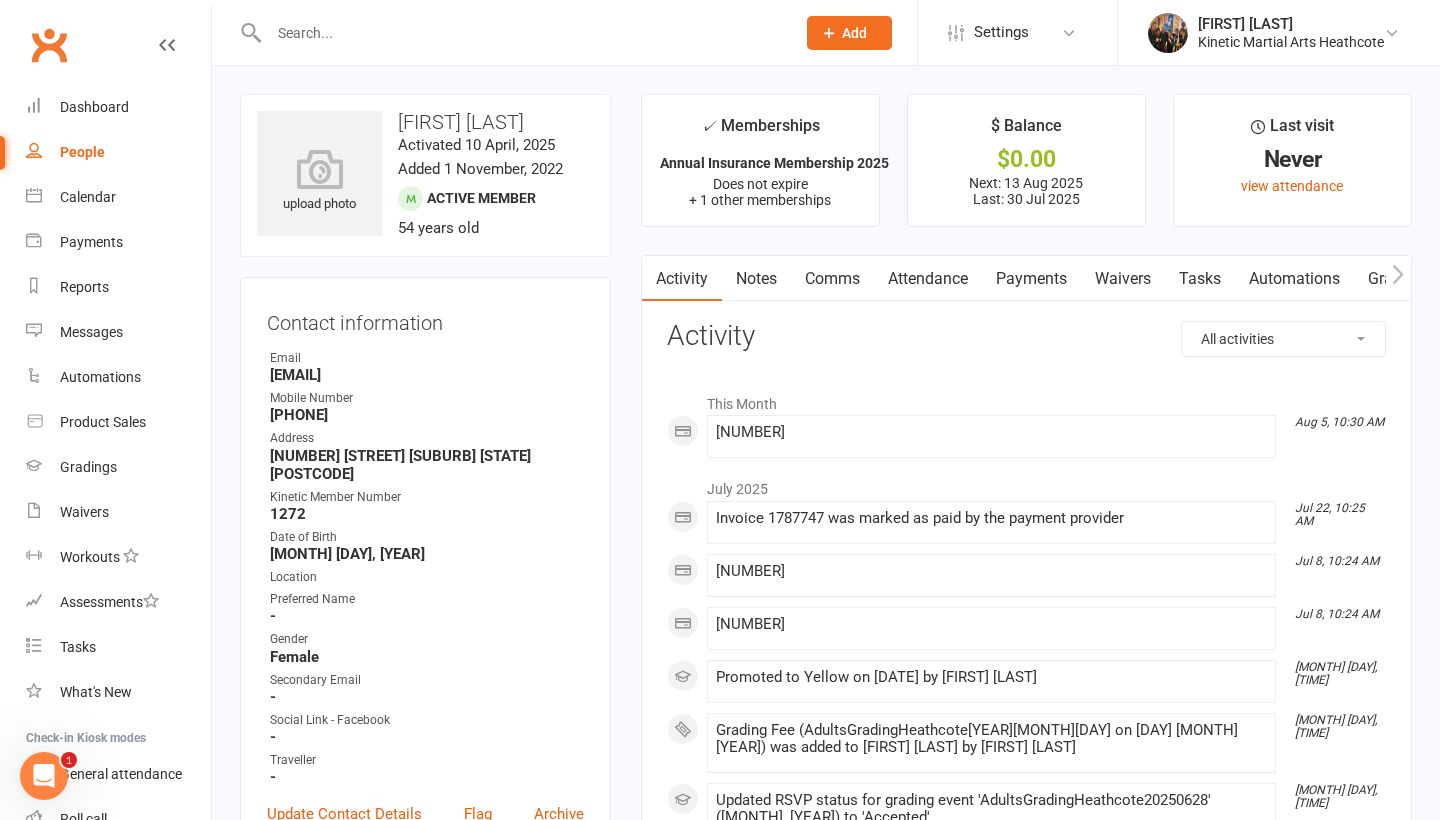 click on "Payments" at bounding box center [1031, 279] 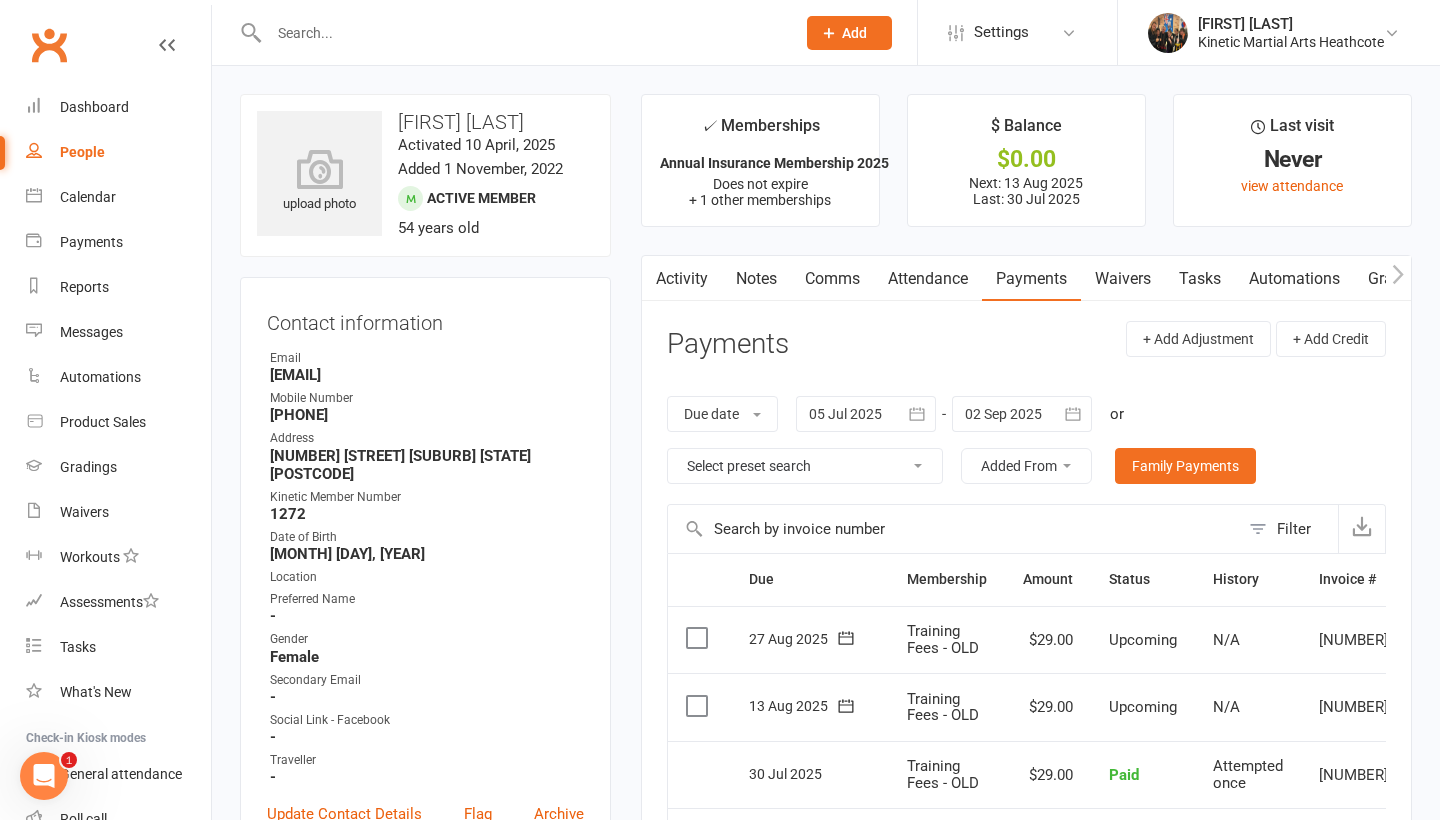 scroll, scrollTop: 0, scrollLeft: 0, axis: both 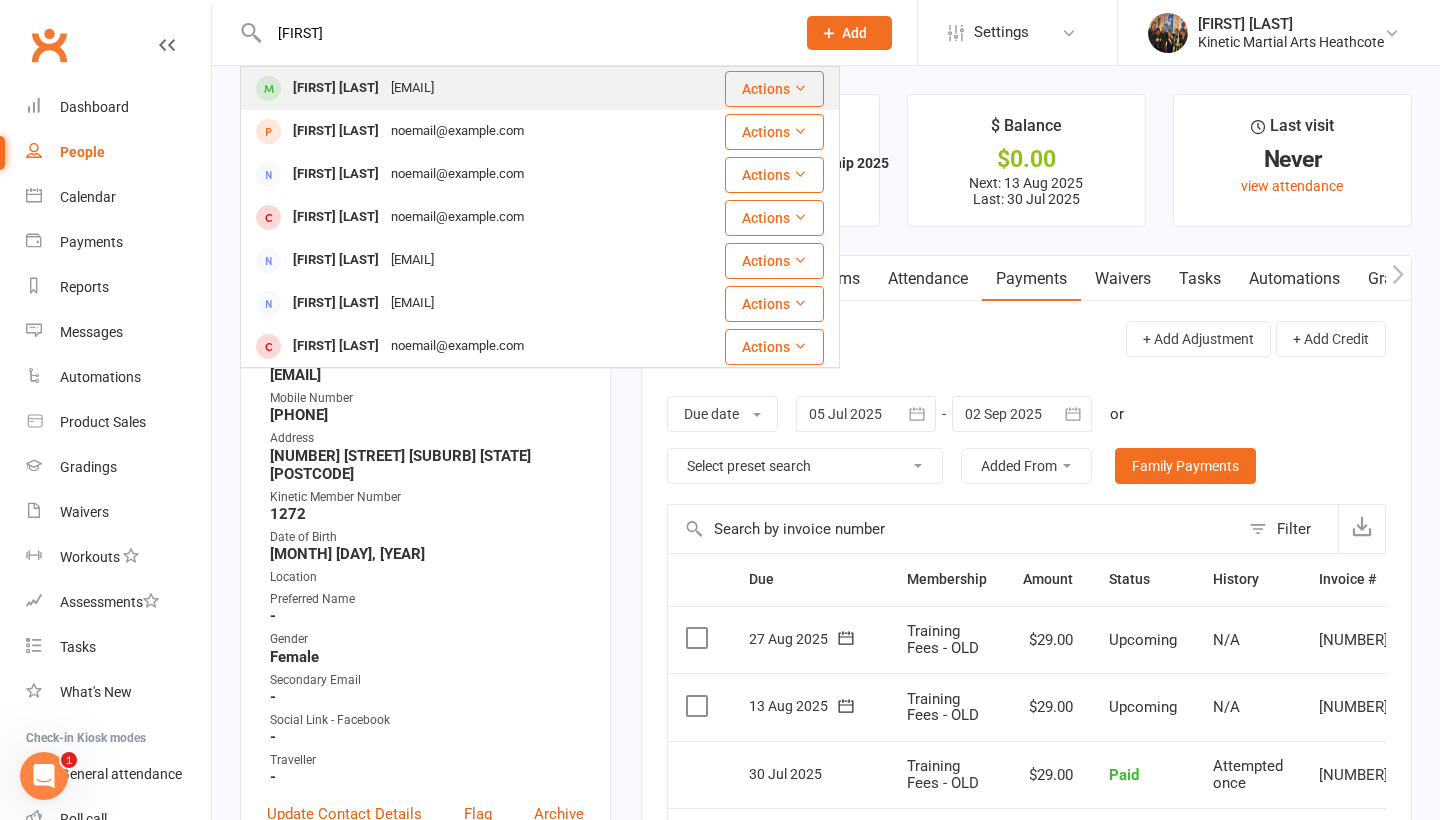 type on "[FIRST]" 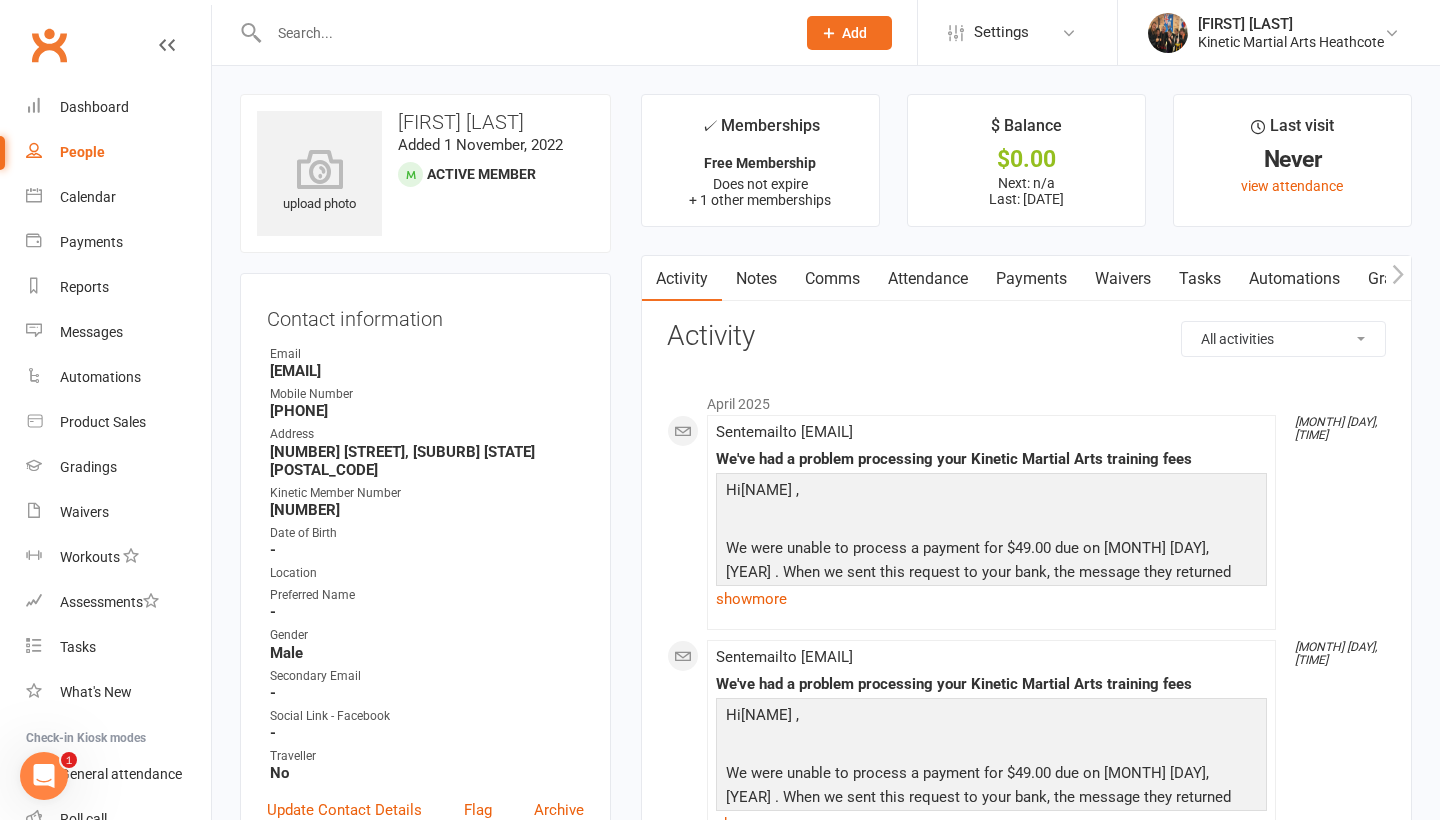 click on "Payments" at bounding box center [1031, 279] 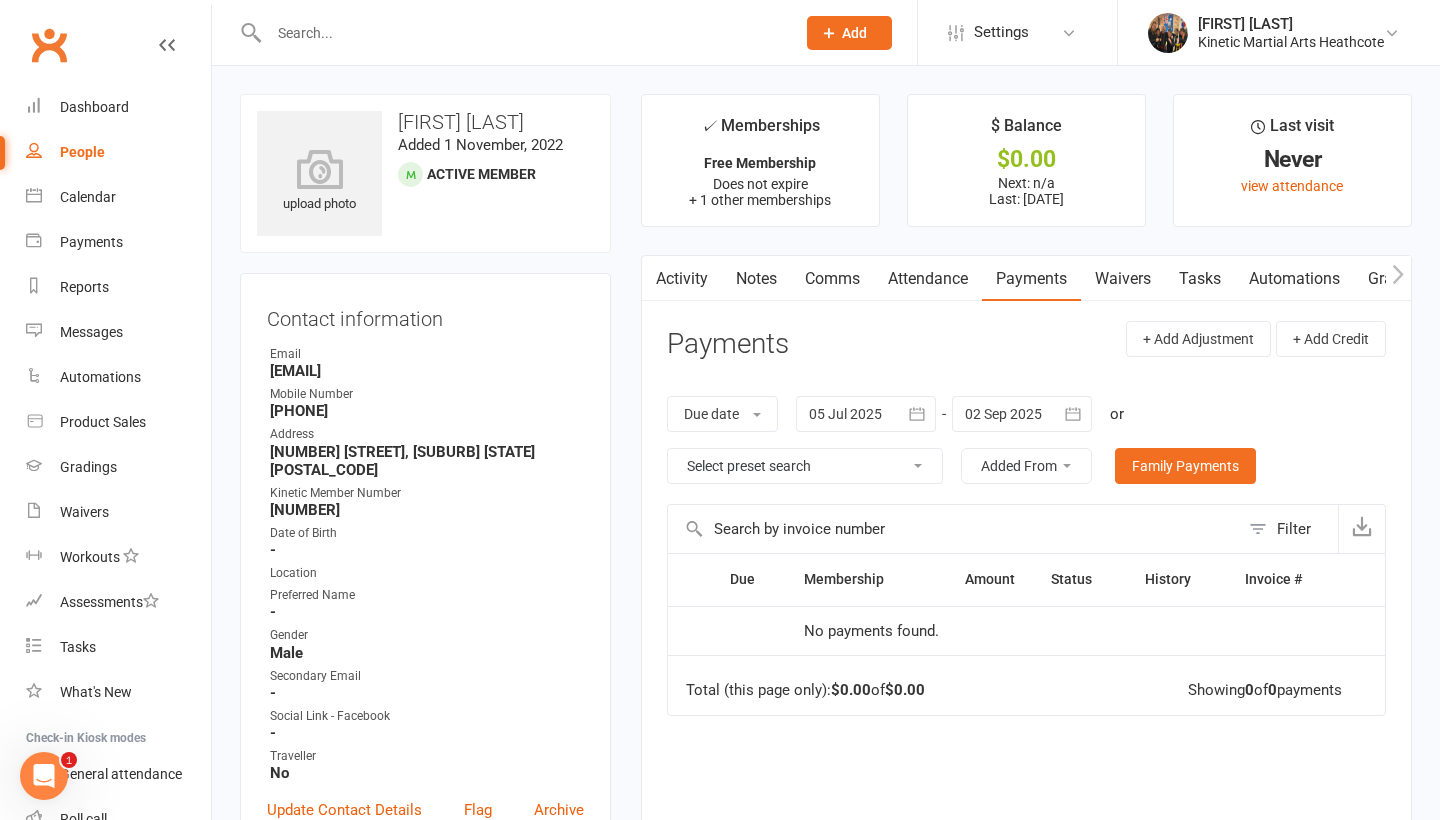 scroll, scrollTop: 0, scrollLeft: 0, axis: both 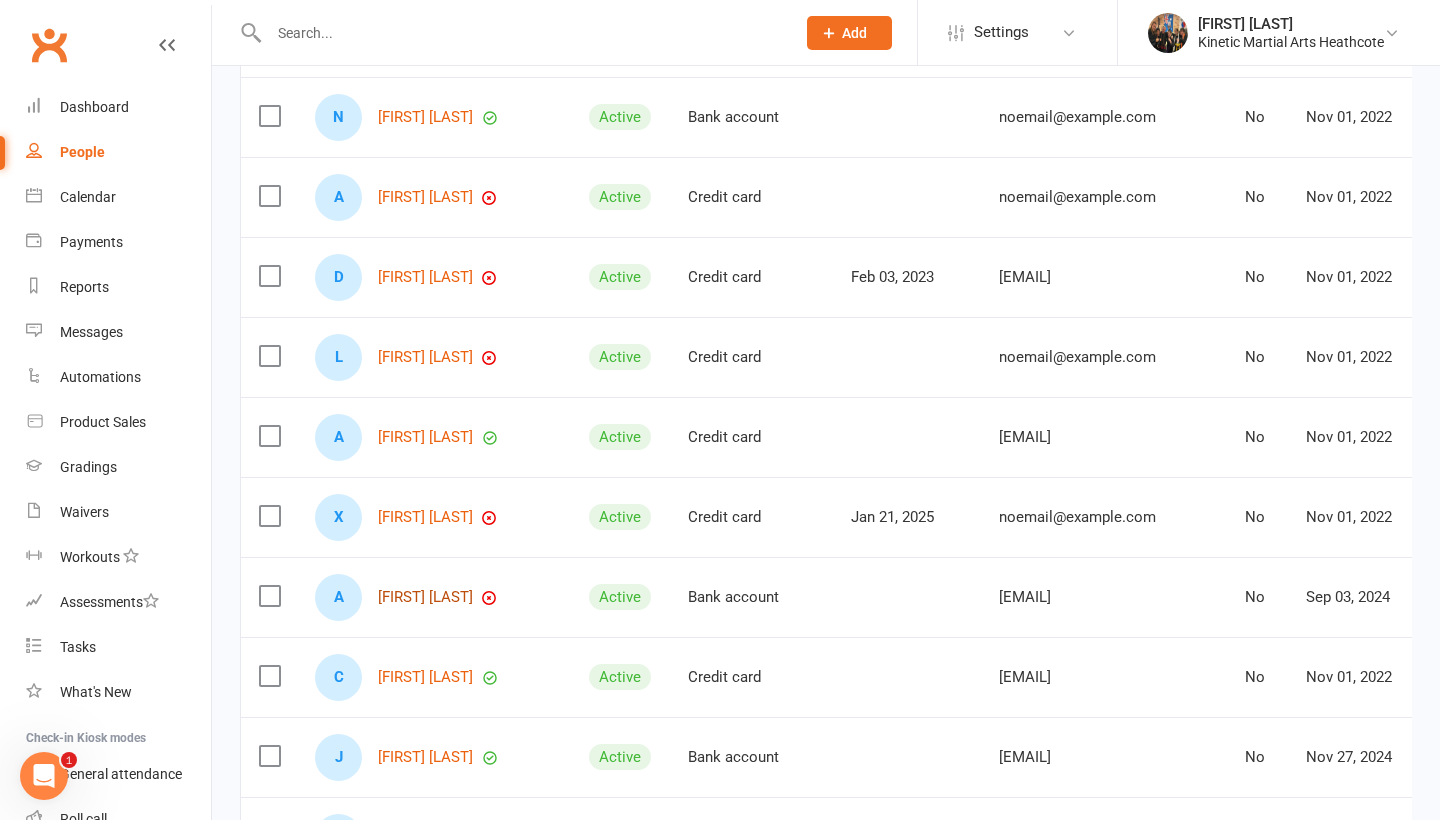 click on "[FIRST] [LAST]" at bounding box center (425, 597) 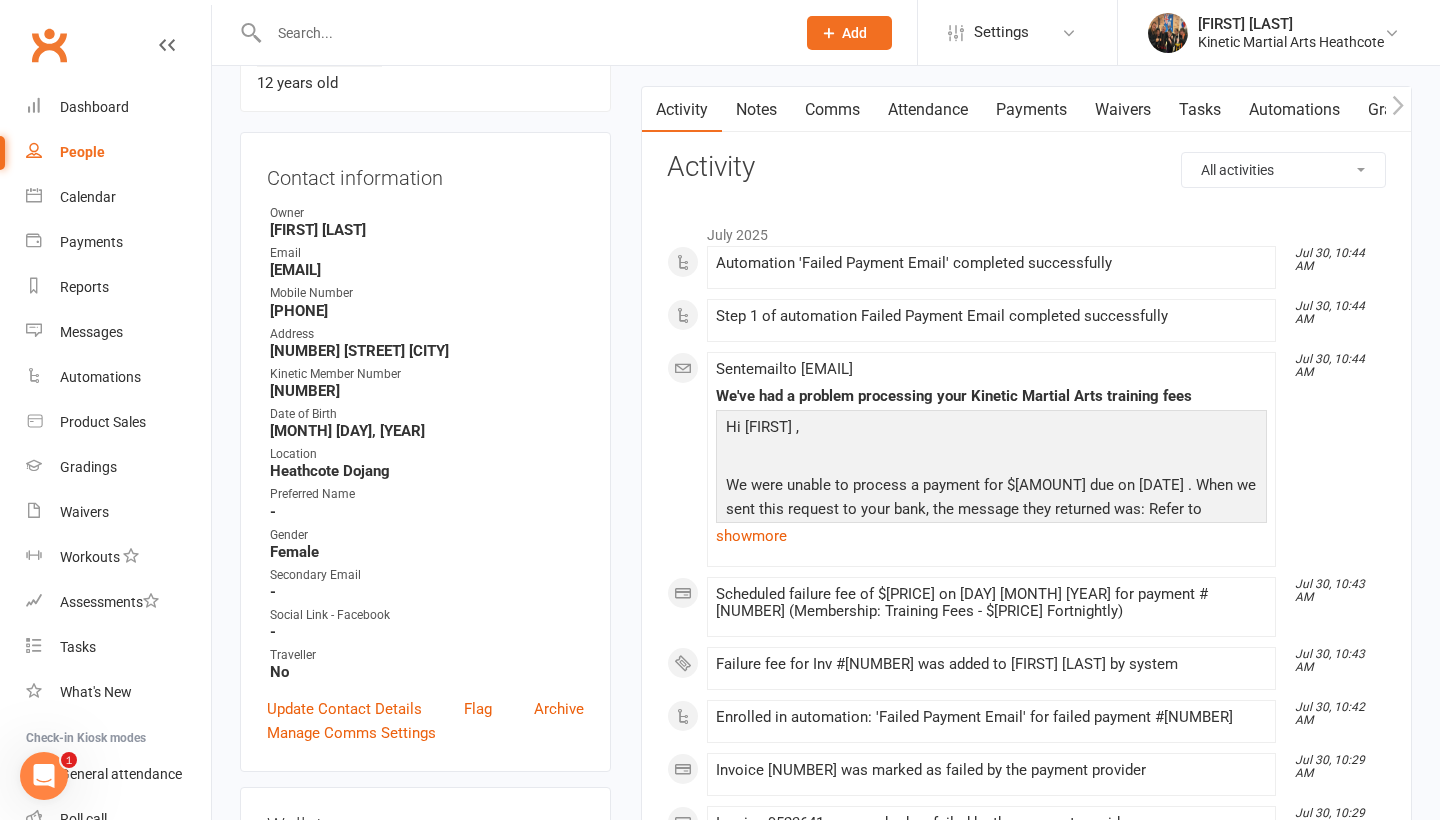 scroll, scrollTop: 160, scrollLeft: 0, axis: vertical 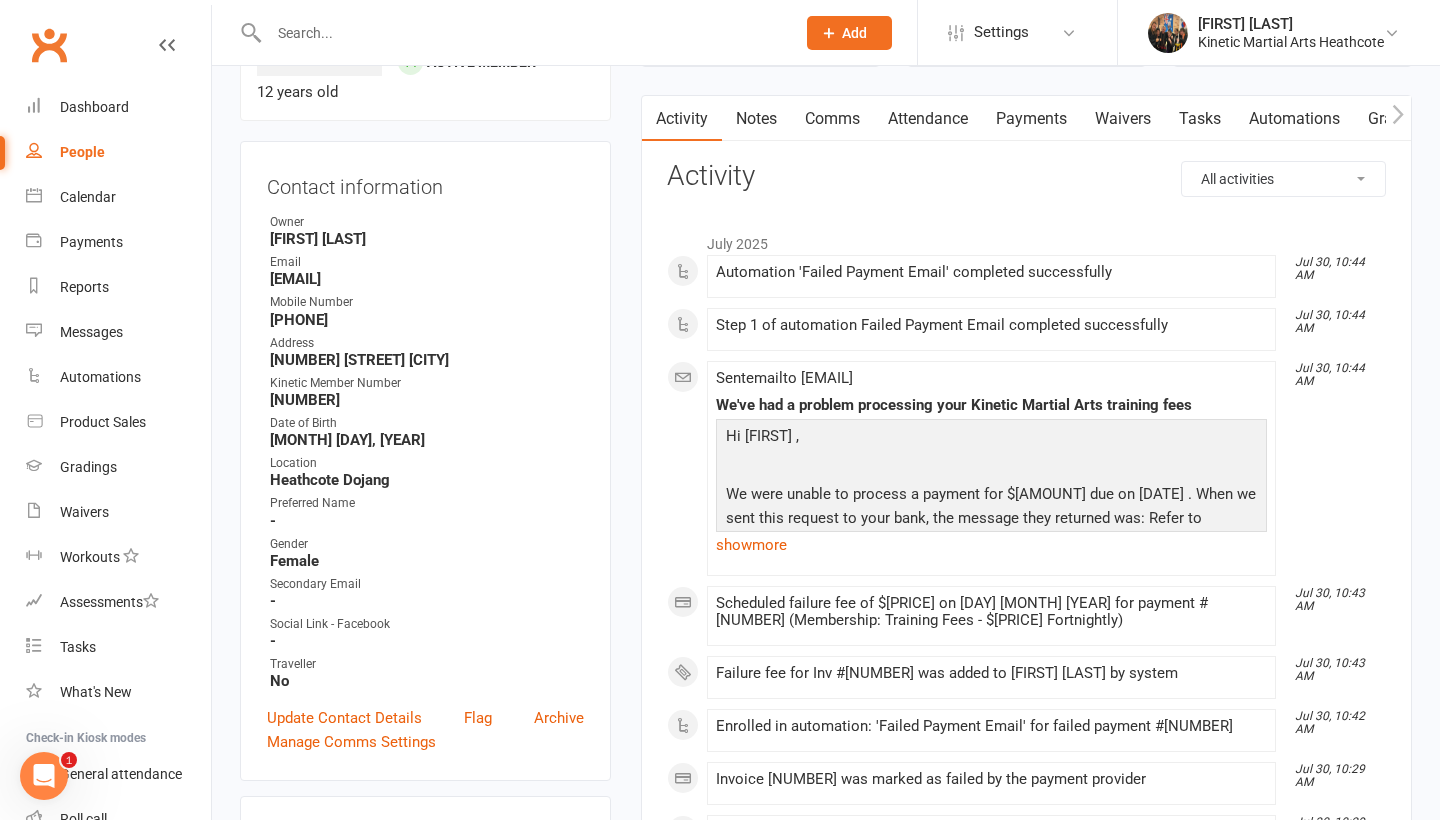 click on "Payments" at bounding box center [1031, 119] 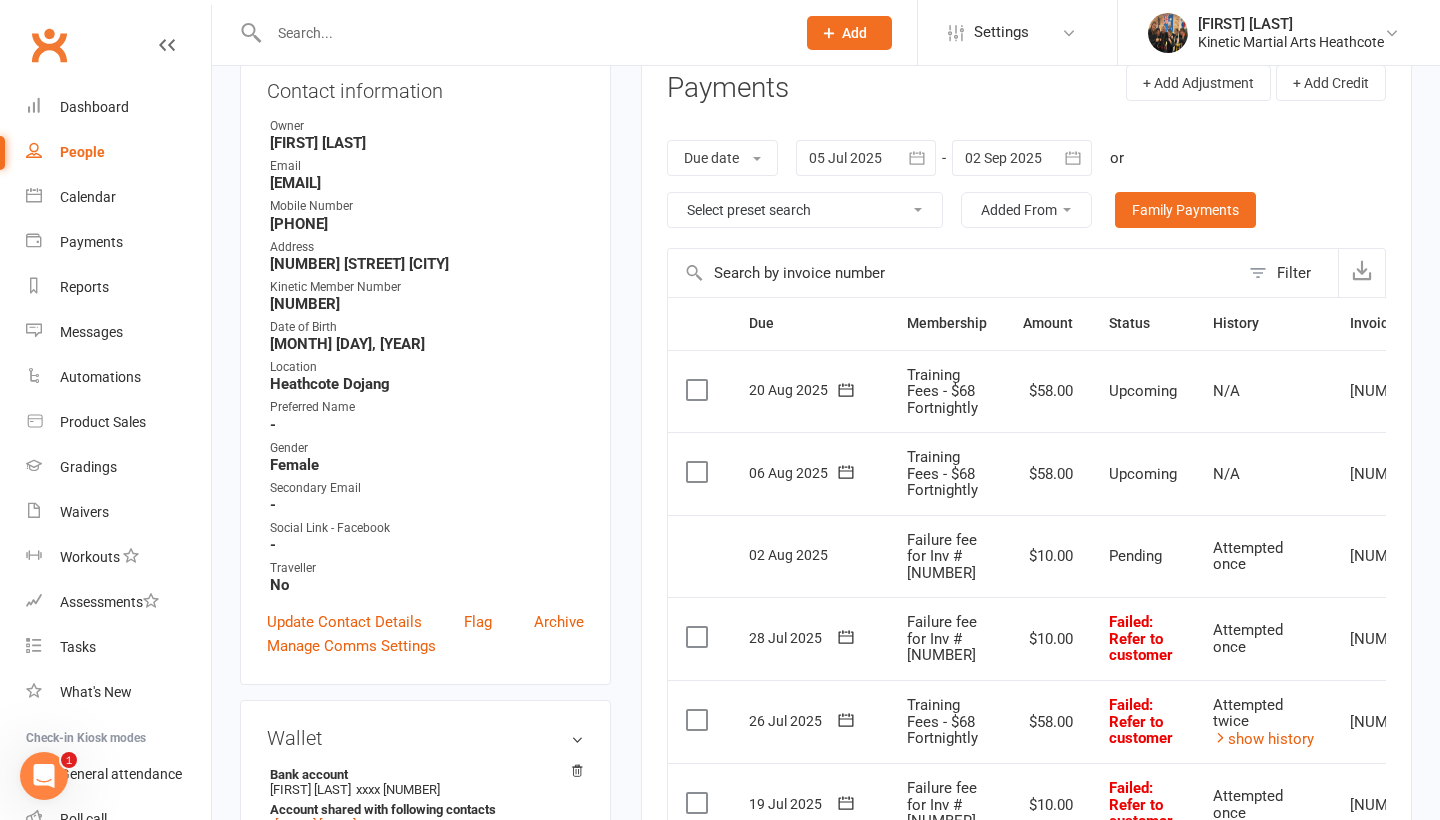 scroll, scrollTop: 254, scrollLeft: 0, axis: vertical 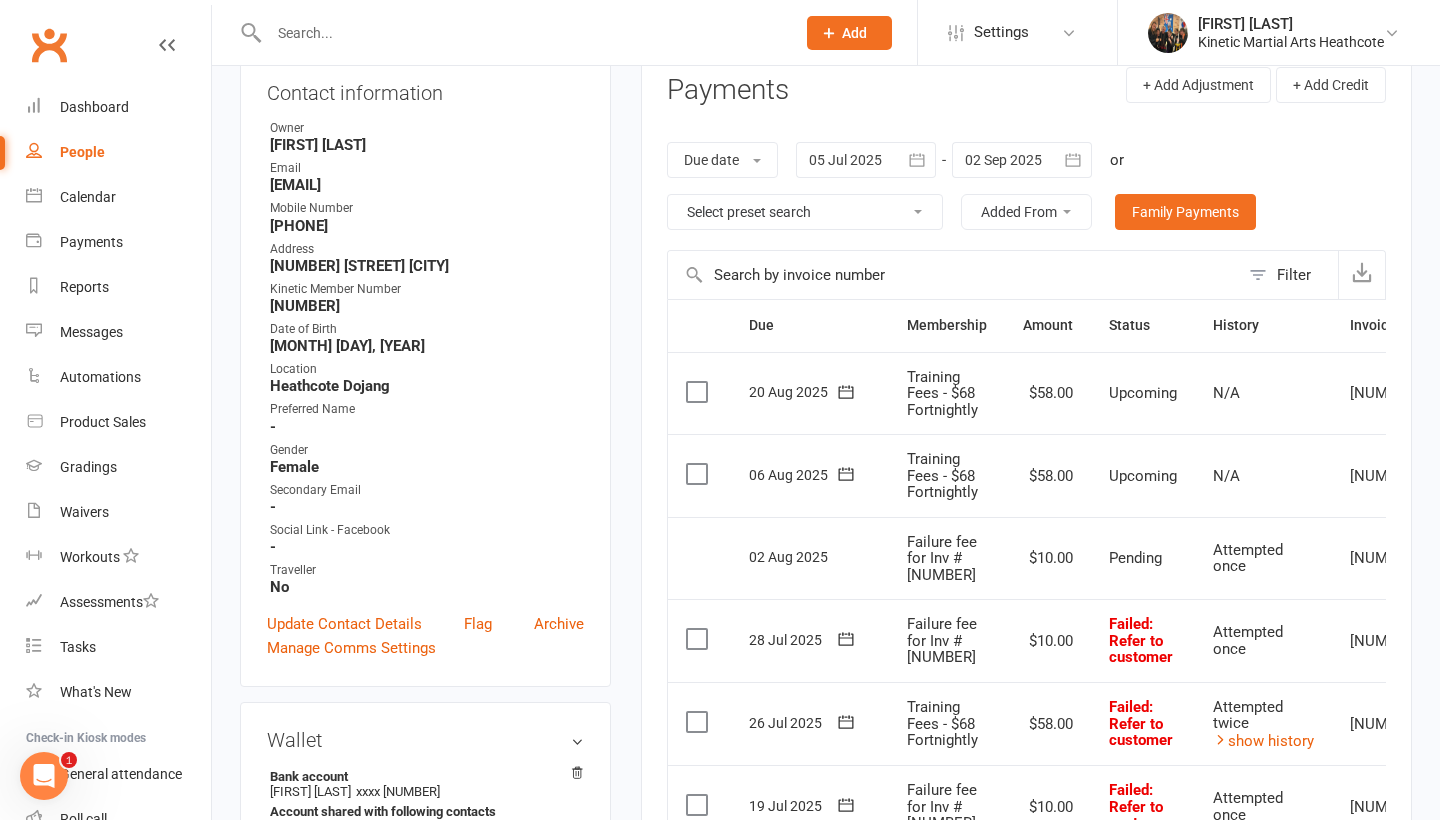 click at bounding box center [866, 160] 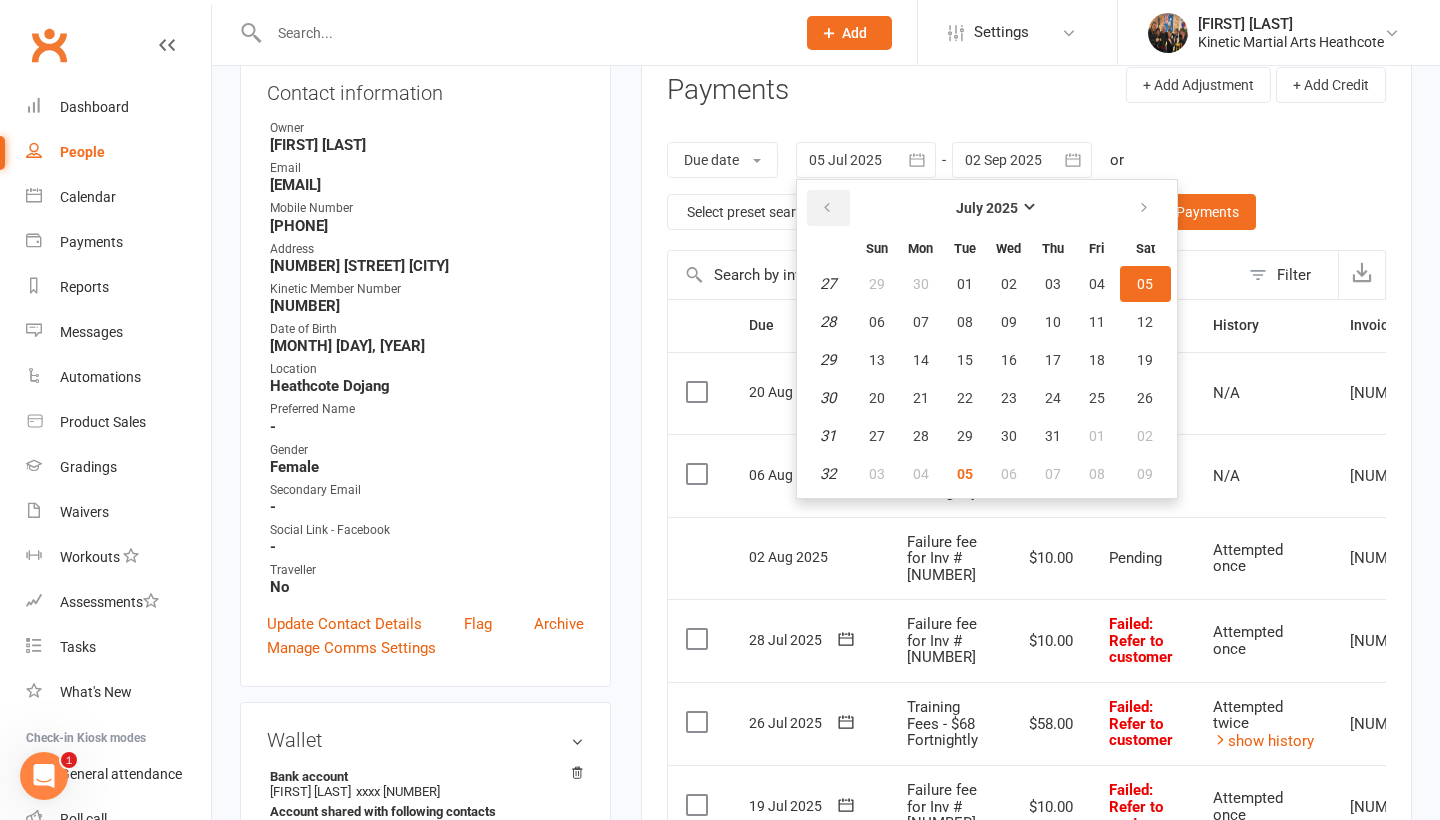 click at bounding box center [827, 208] 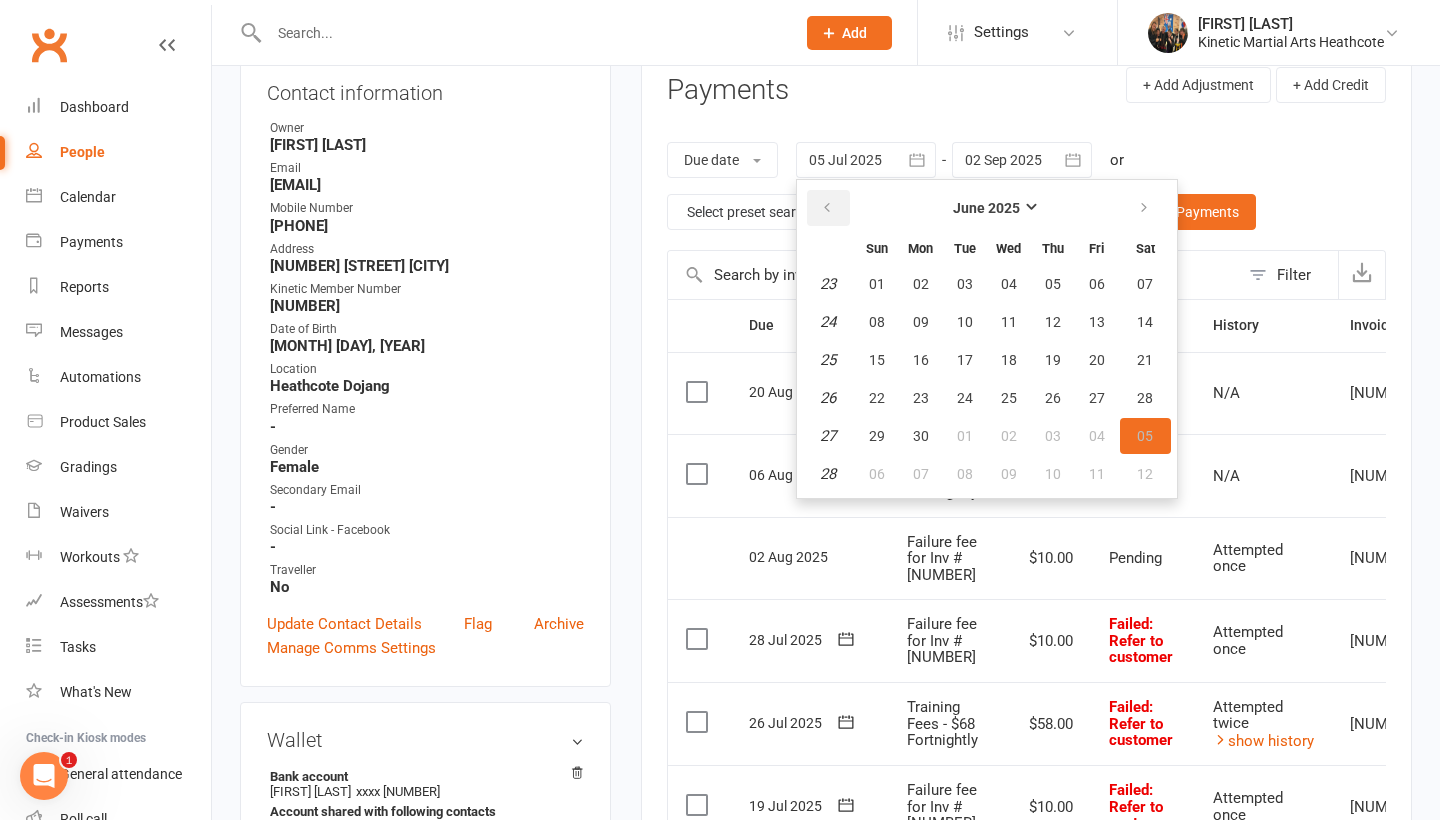 click at bounding box center [827, 208] 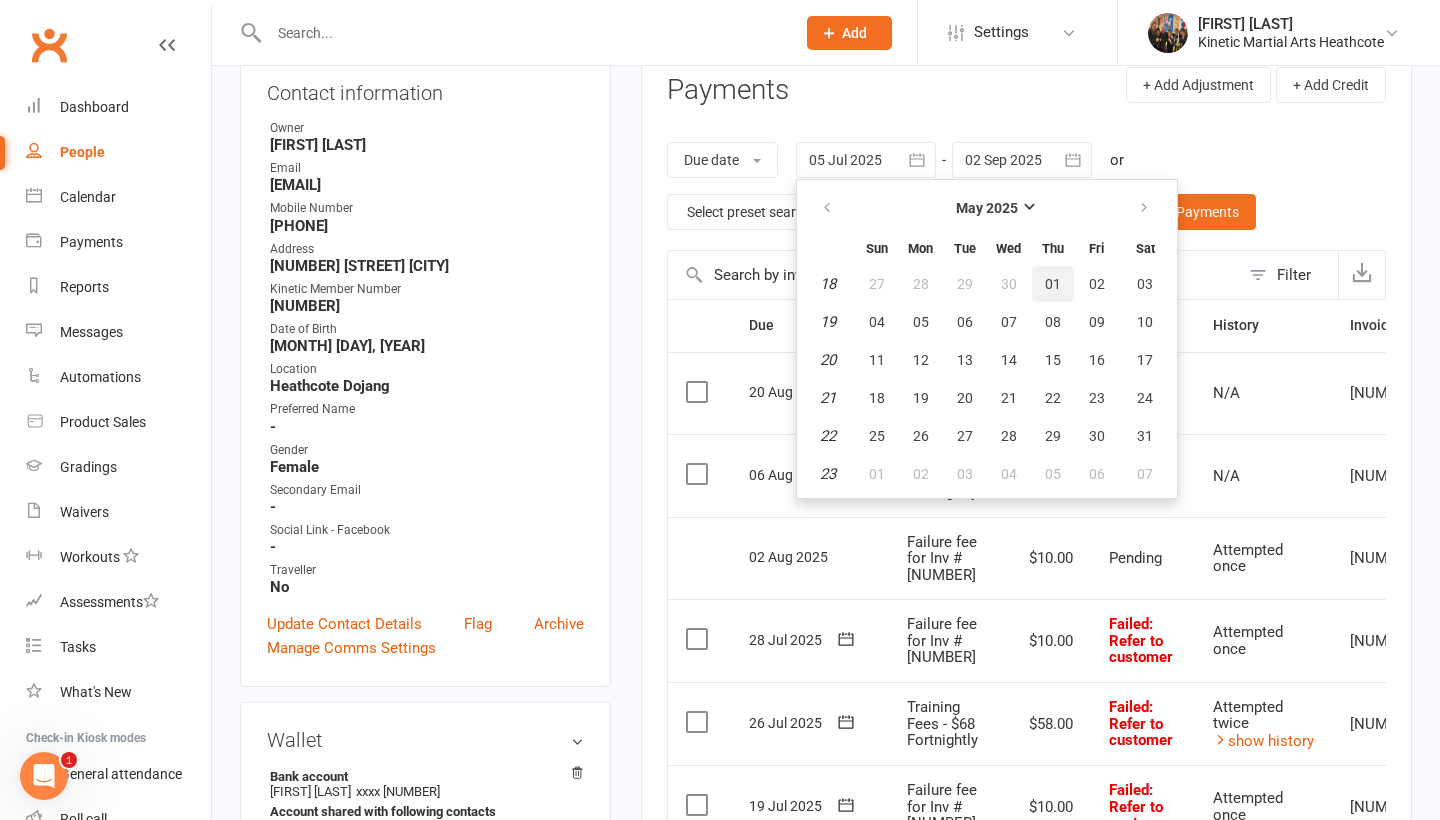 click on "01" at bounding box center [1053, 284] 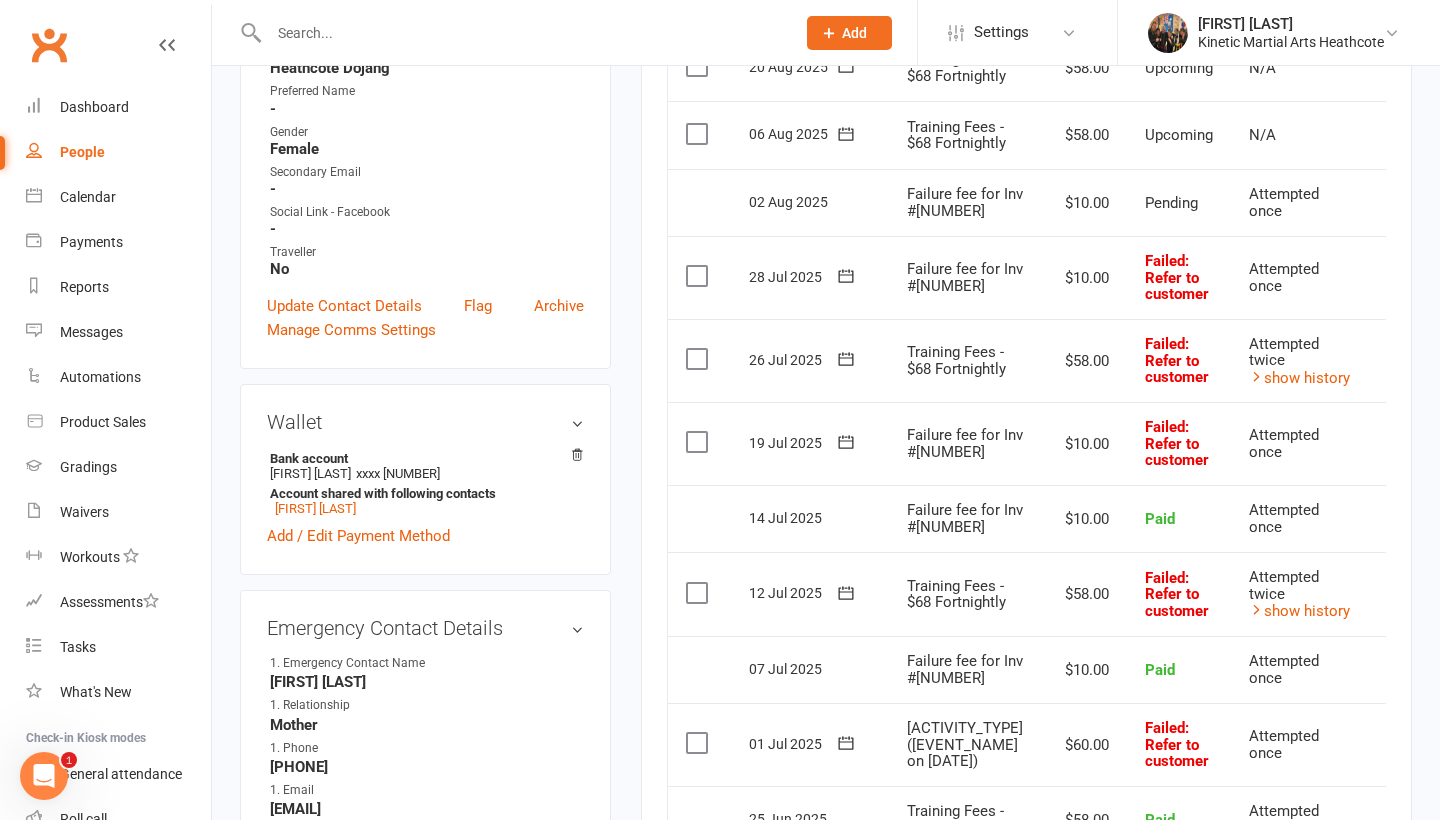 scroll, scrollTop: 399, scrollLeft: 0, axis: vertical 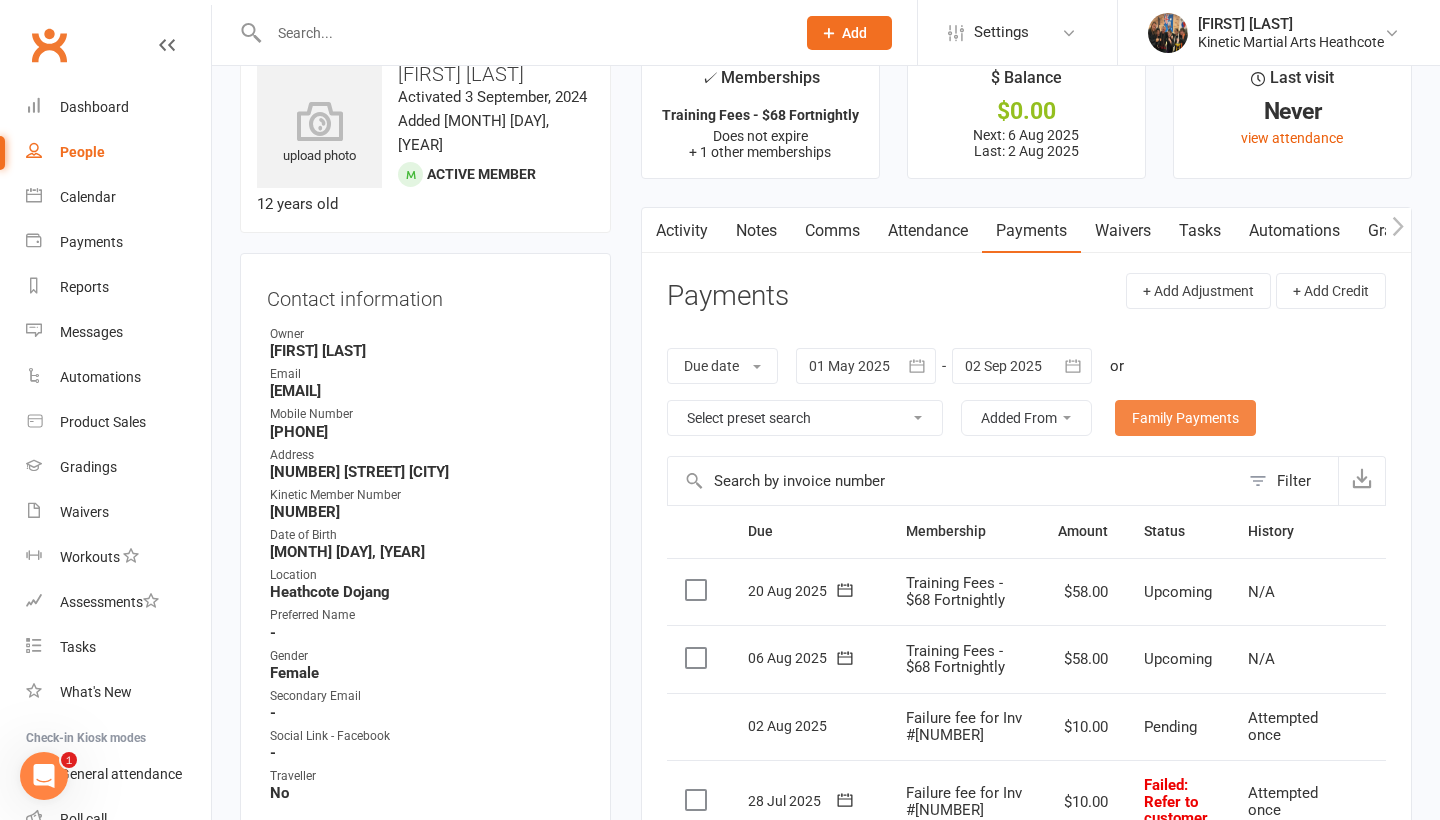 click on "Family Payments" at bounding box center [1185, 418] 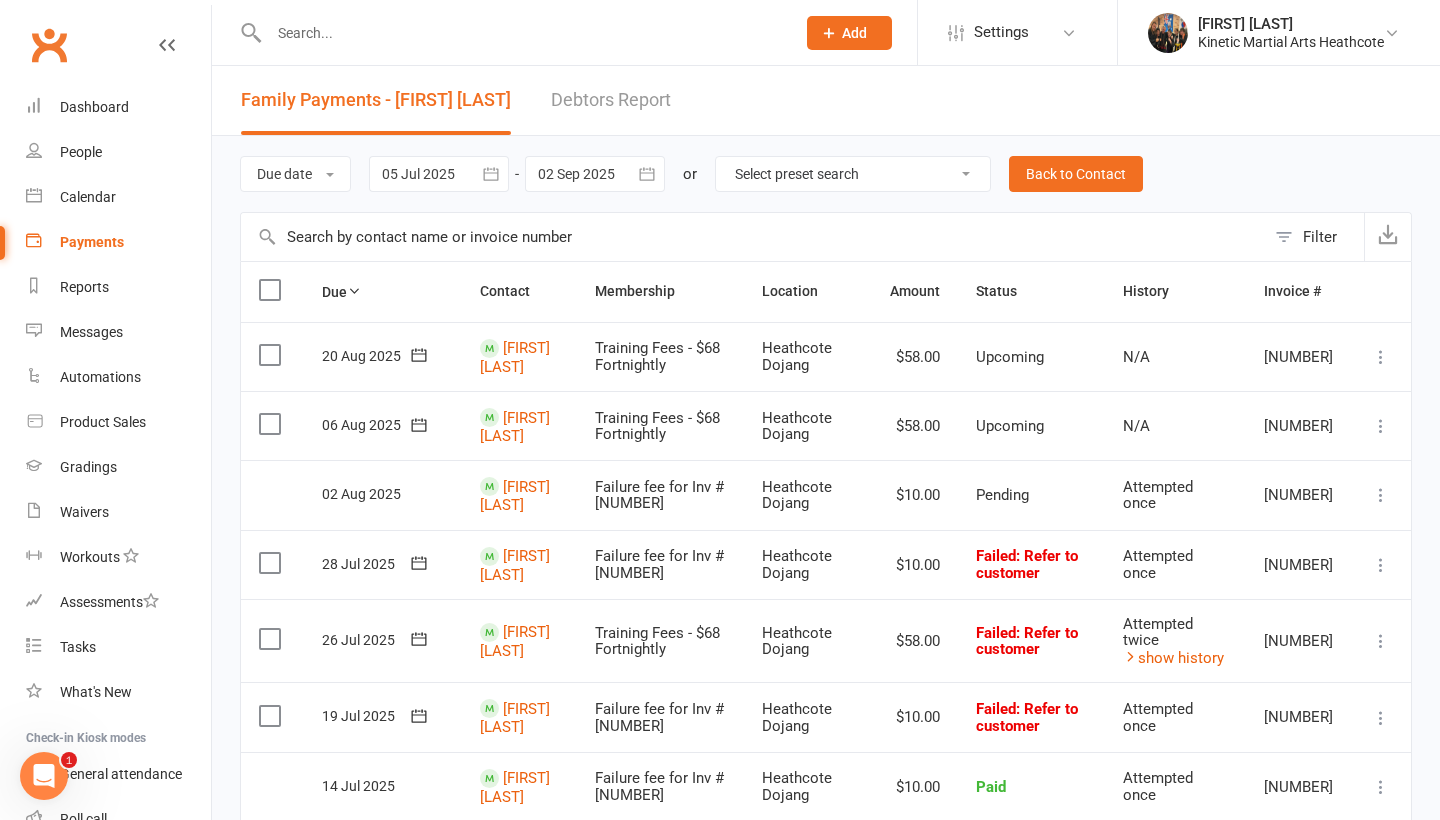 scroll, scrollTop: 0, scrollLeft: 0, axis: both 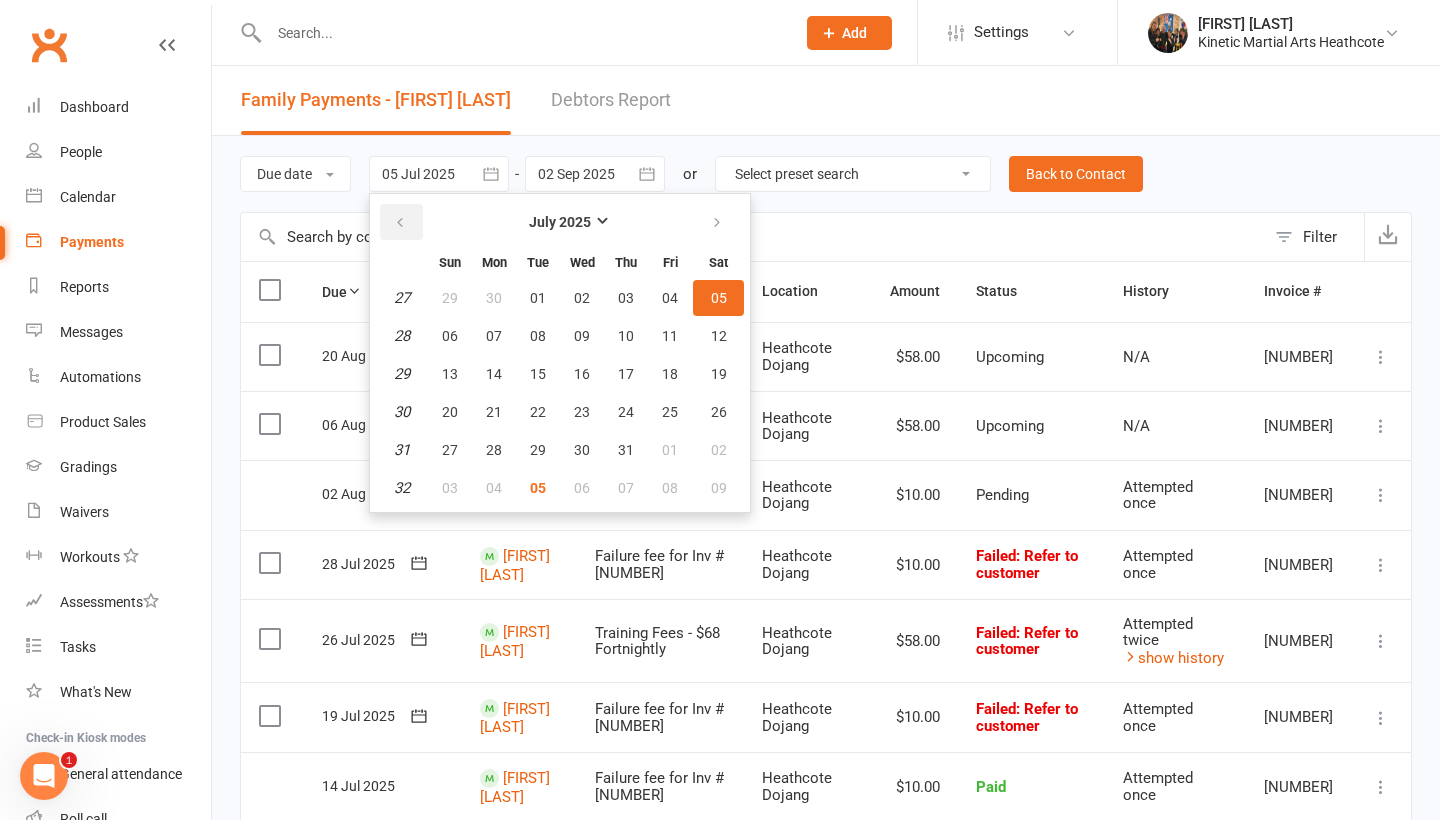 click at bounding box center (400, 223) 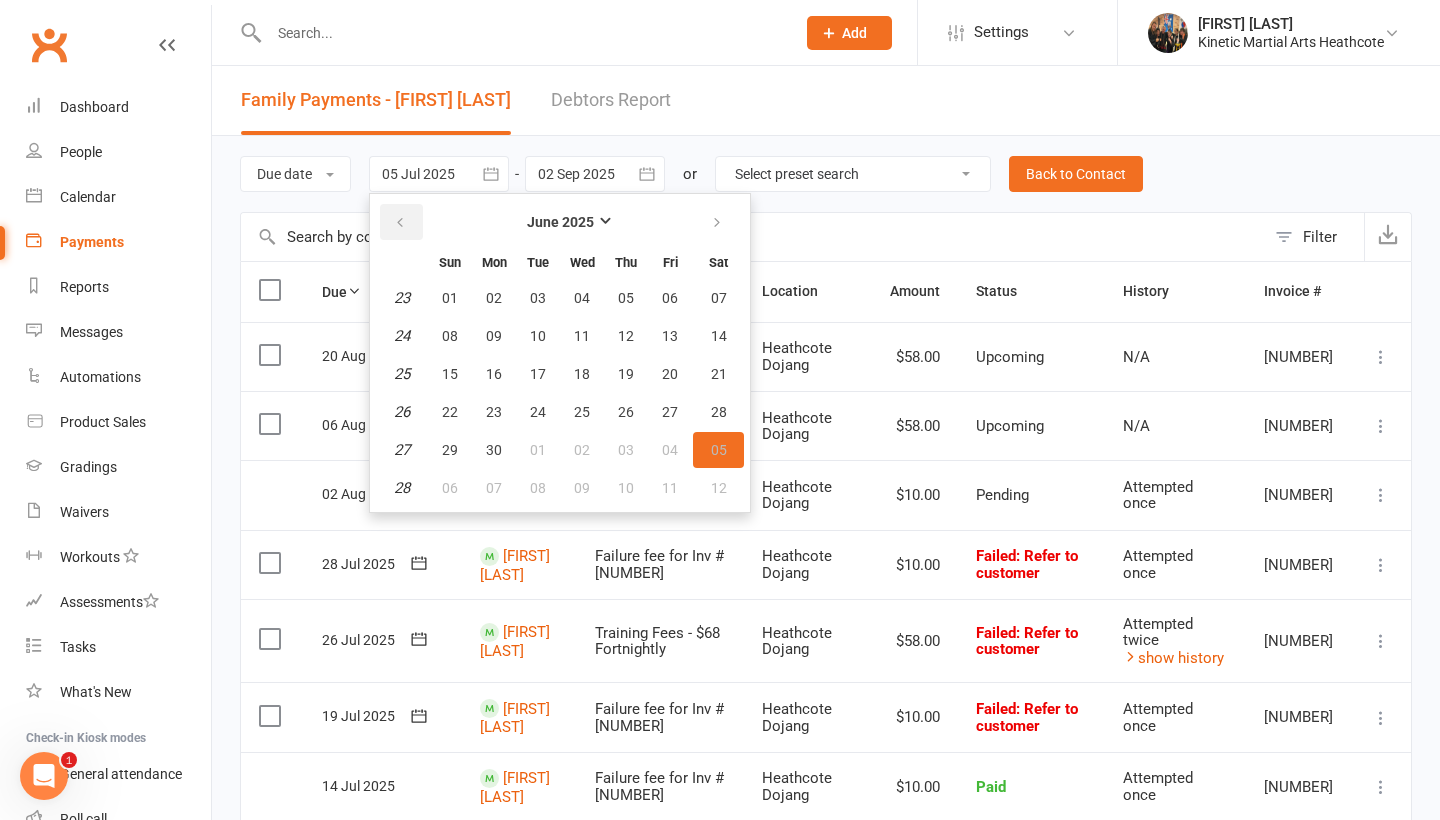 click at bounding box center (400, 223) 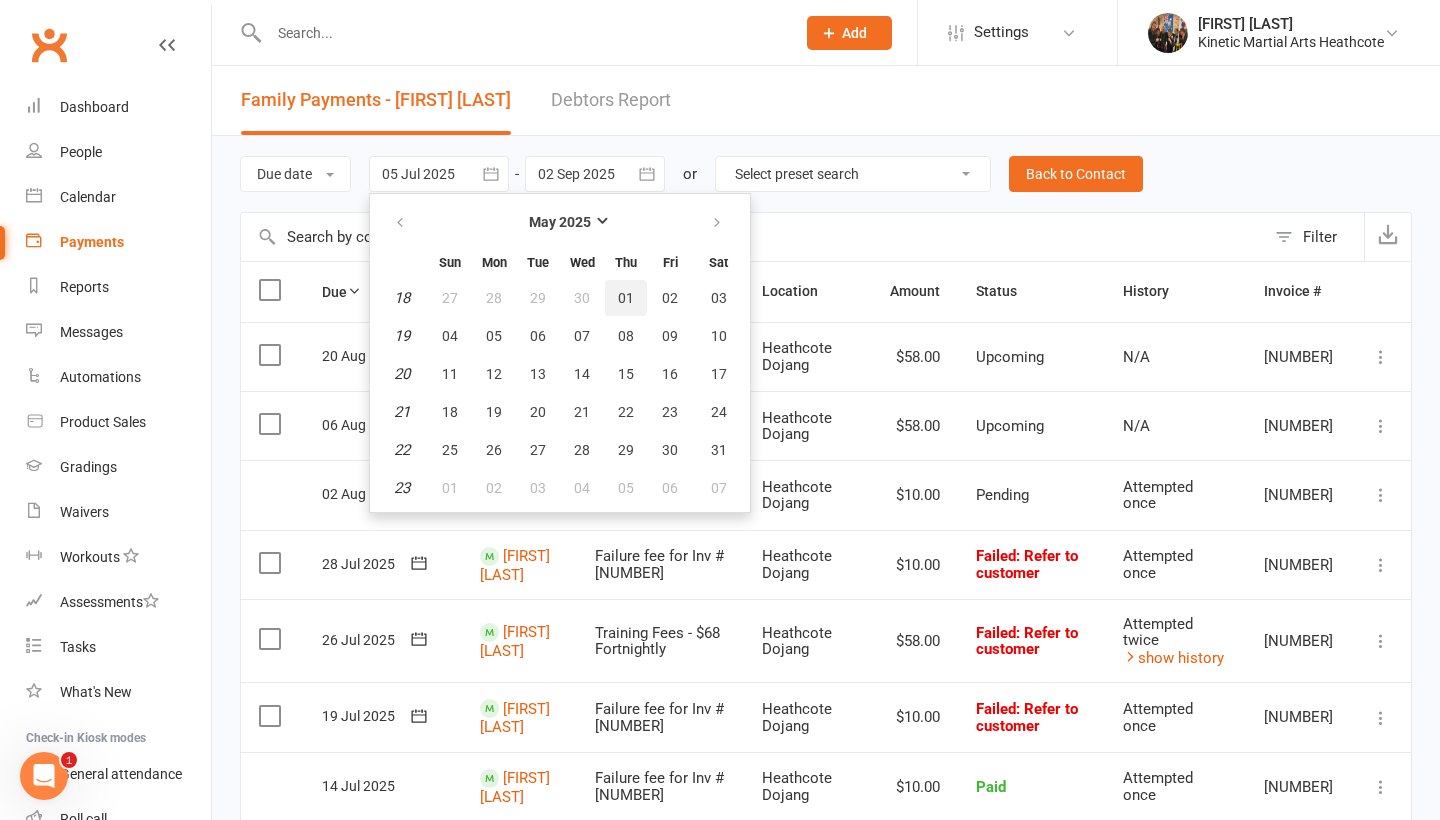 click on "01" at bounding box center [626, 298] 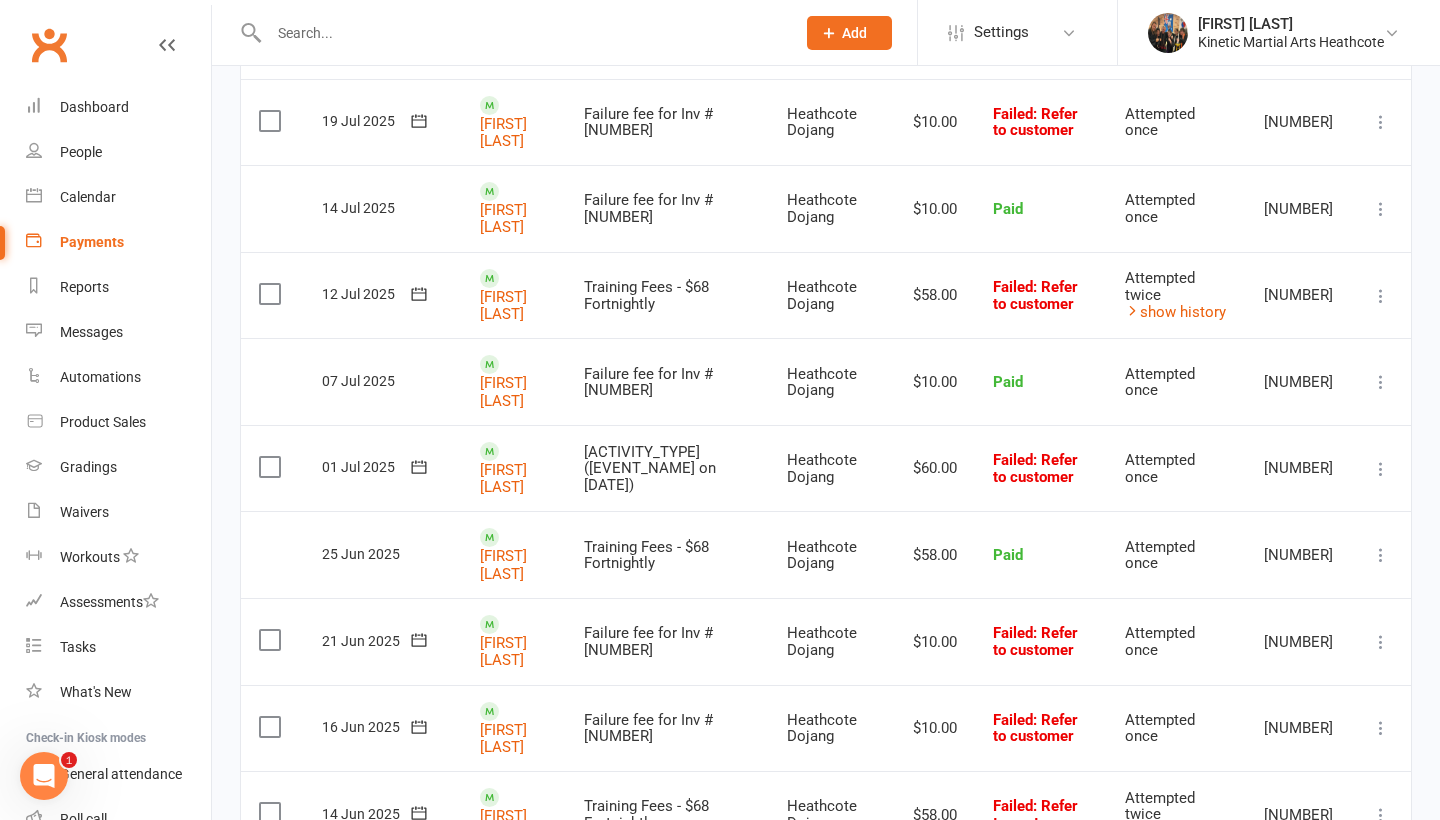 scroll, scrollTop: 682, scrollLeft: 0, axis: vertical 